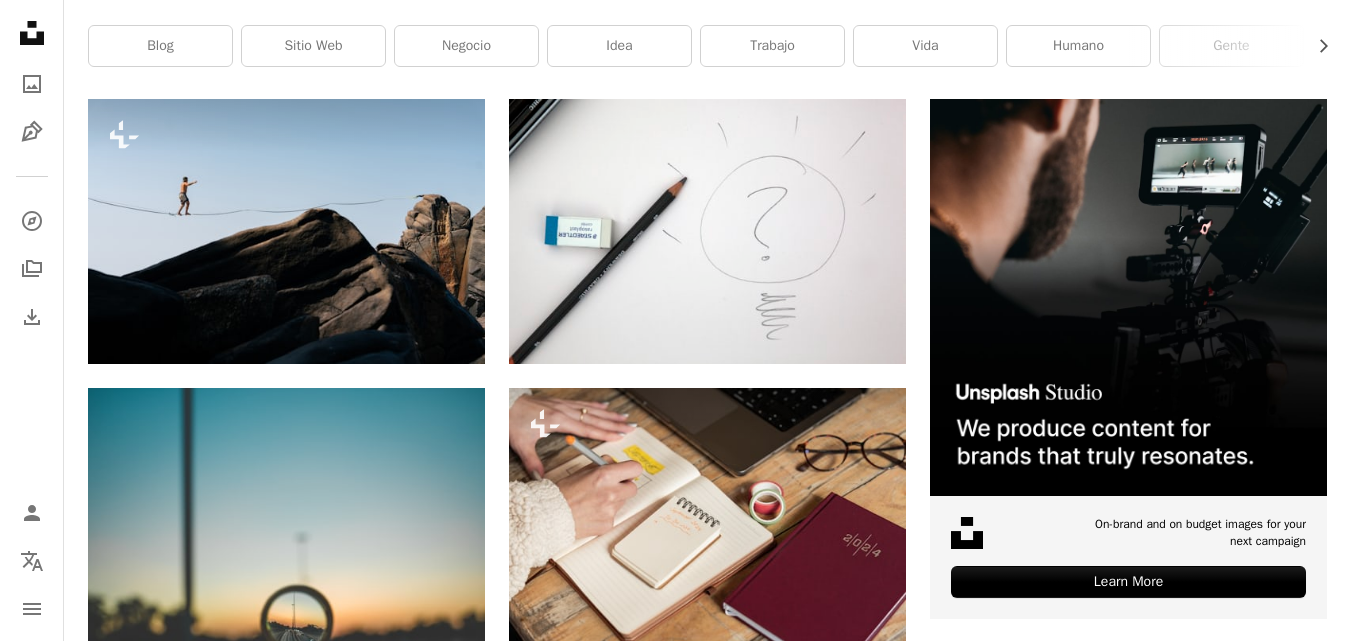 scroll, scrollTop: 400, scrollLeft: 0, axis: vertical 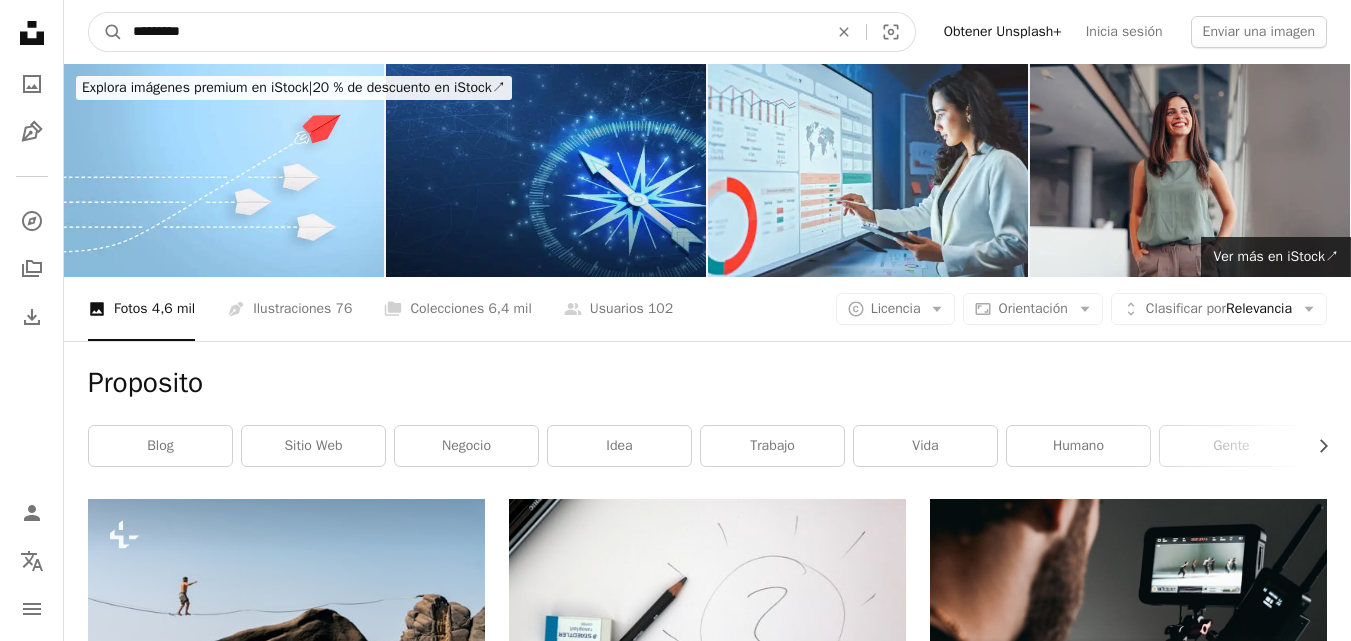 drag, startPoint x: 301, startPoint y: 18, endPoint x: 0, endPoint y: -7, distance: 302.0364 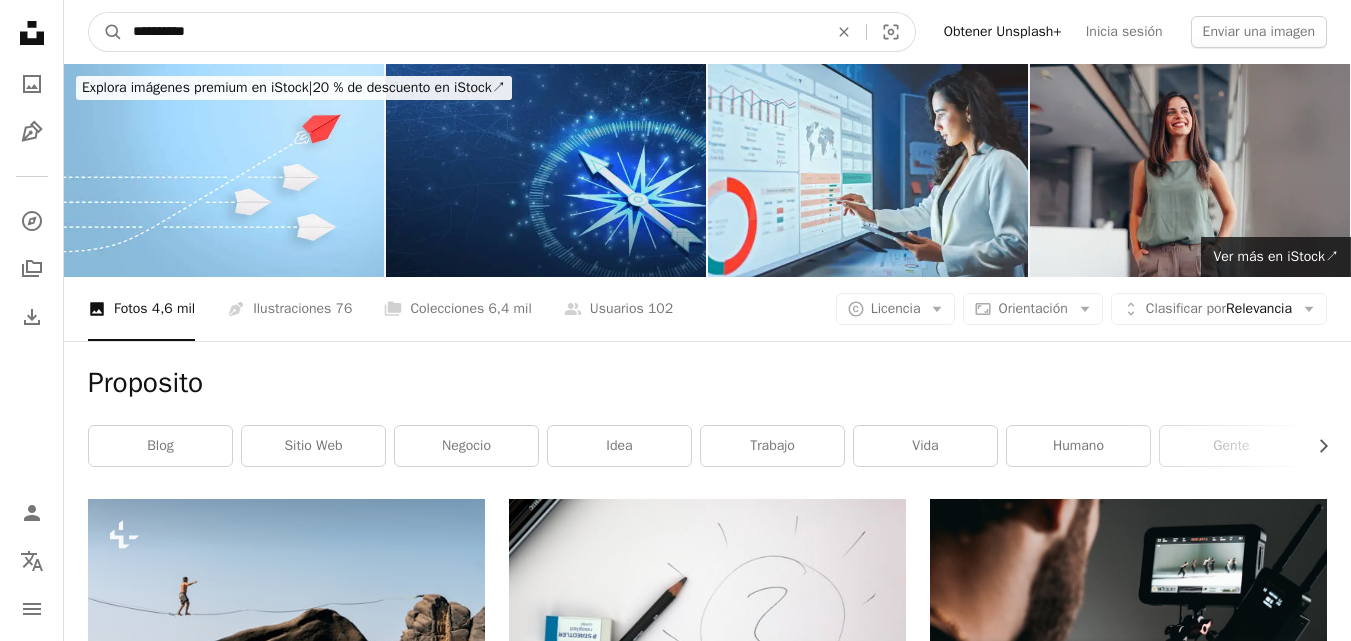 type on "**********" 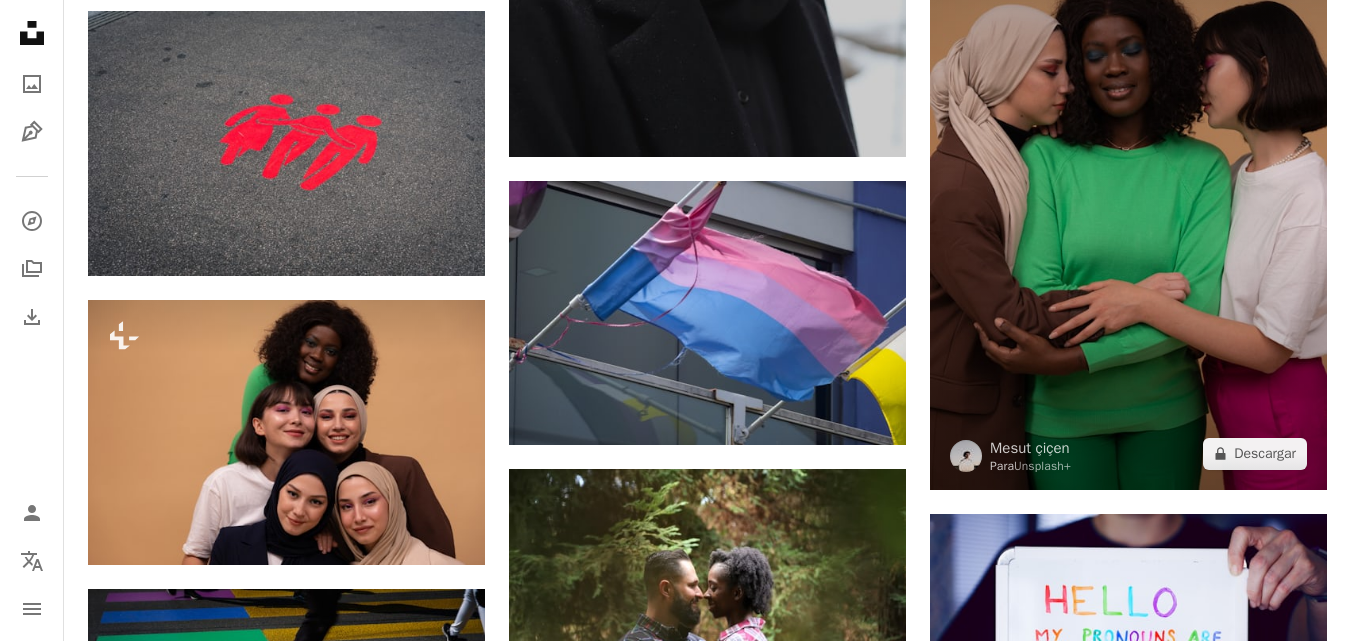scroll, scrollTop: 11800, scrollLeft: 0, axis: vertical 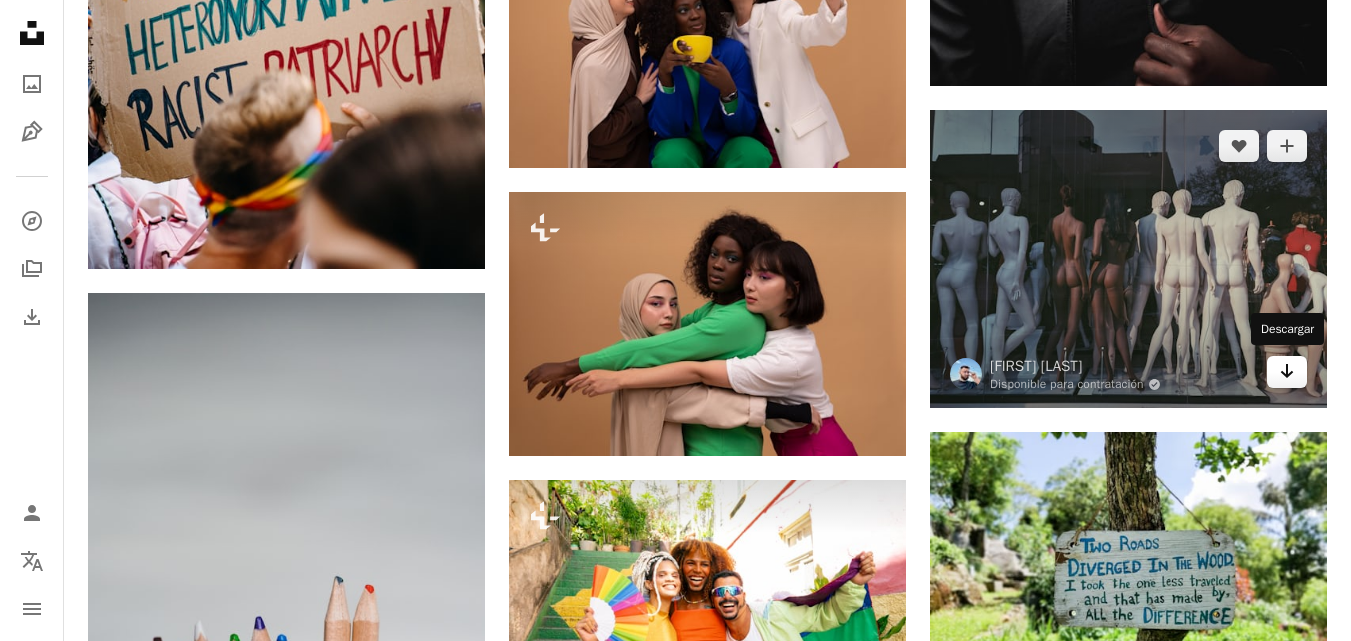 click 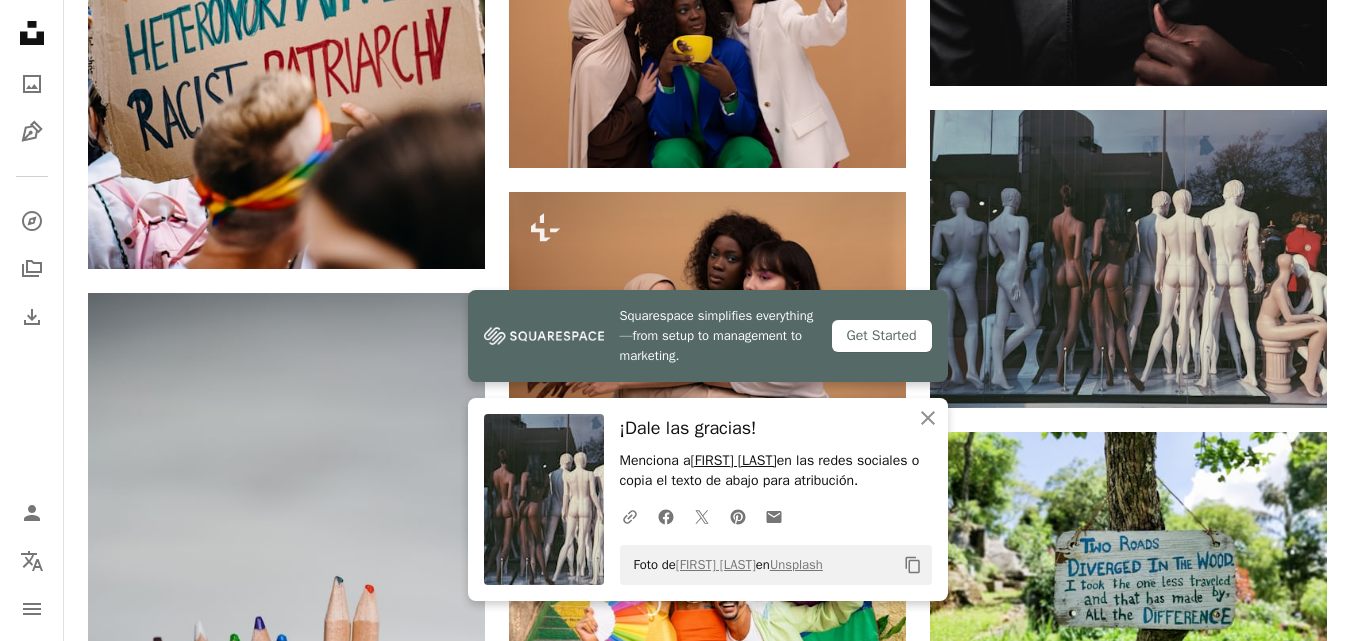 drag, startPoint x: 803, startPoint y: 459, endPoint x: 697, endPoint y: 451, distance: 106.30146 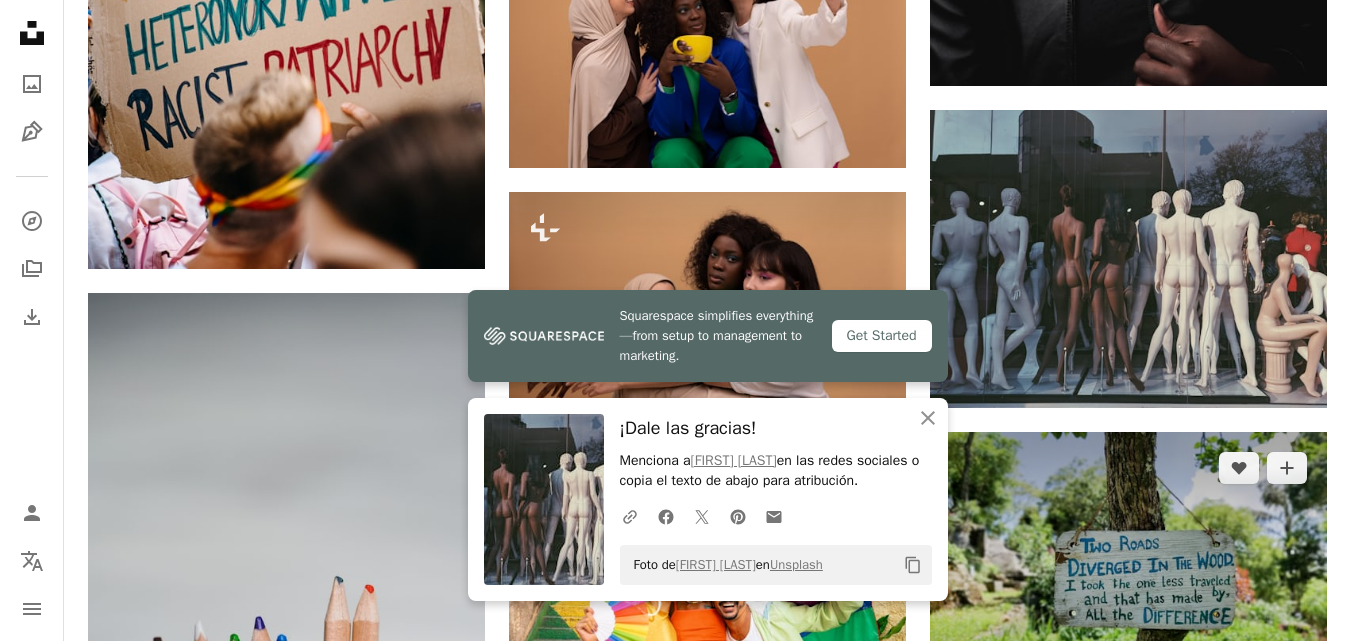 copy on "[FIRST] [LAST]" 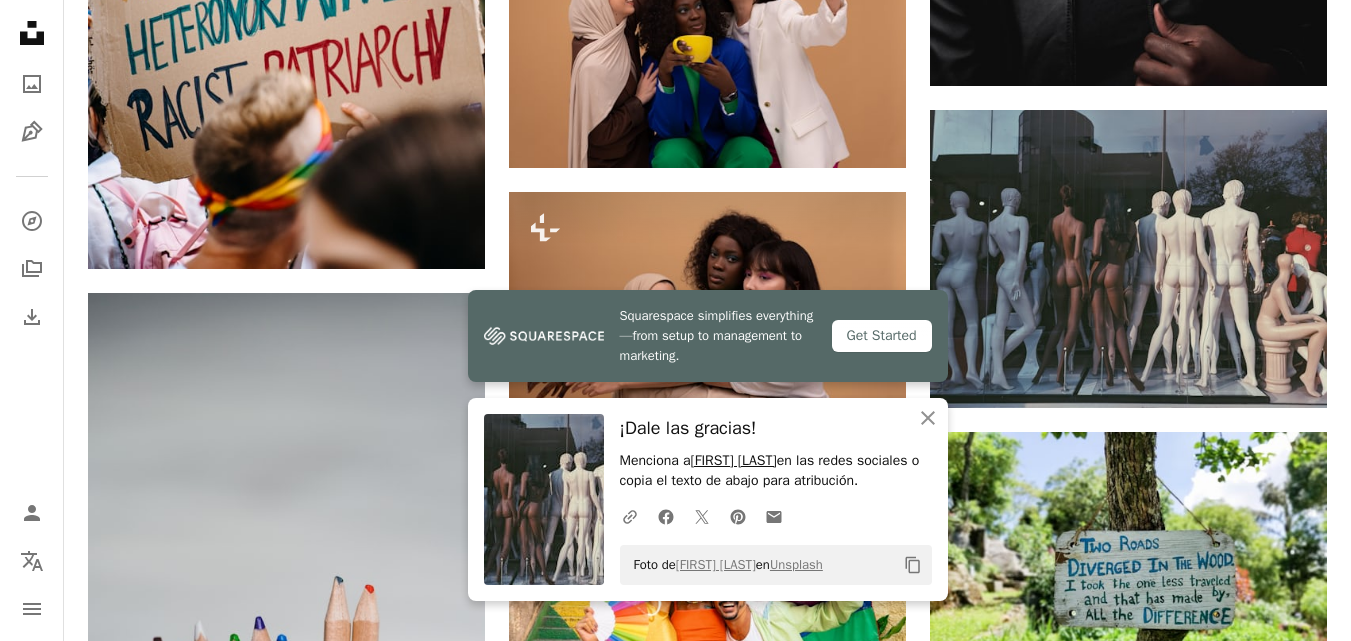 copy on "[FIRST] [LAST]" 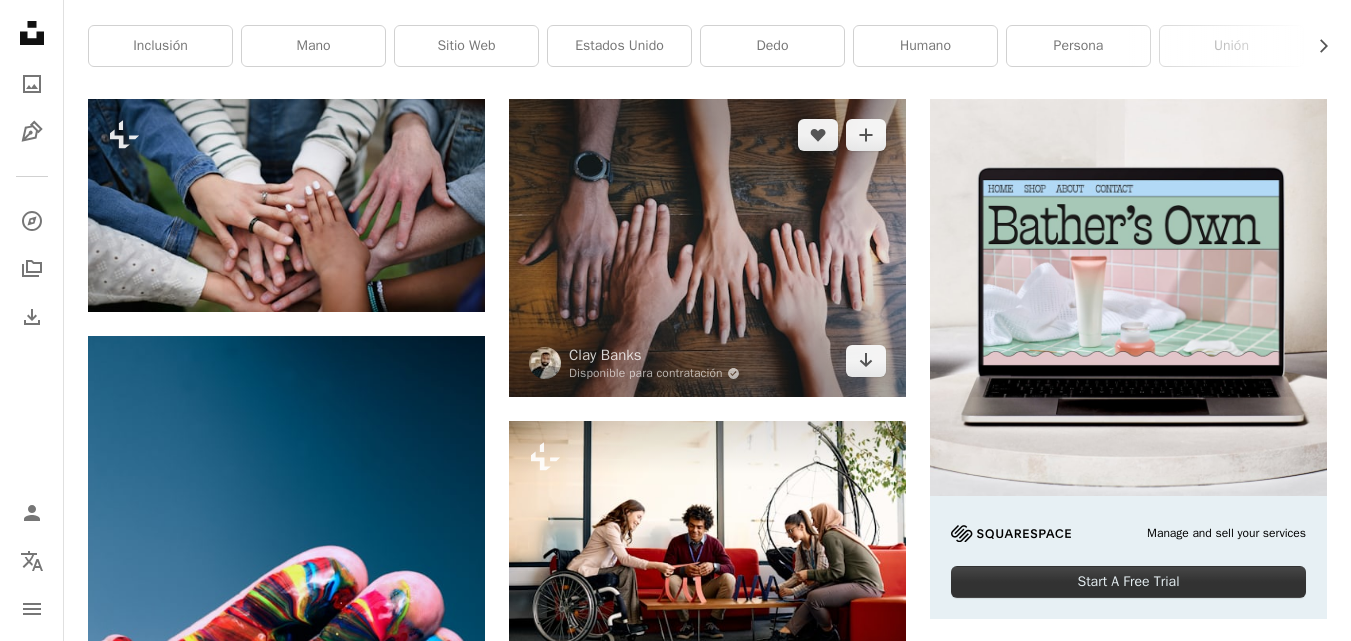 scroll, scrollTop: 0, scrollLeft: 0, axis: both 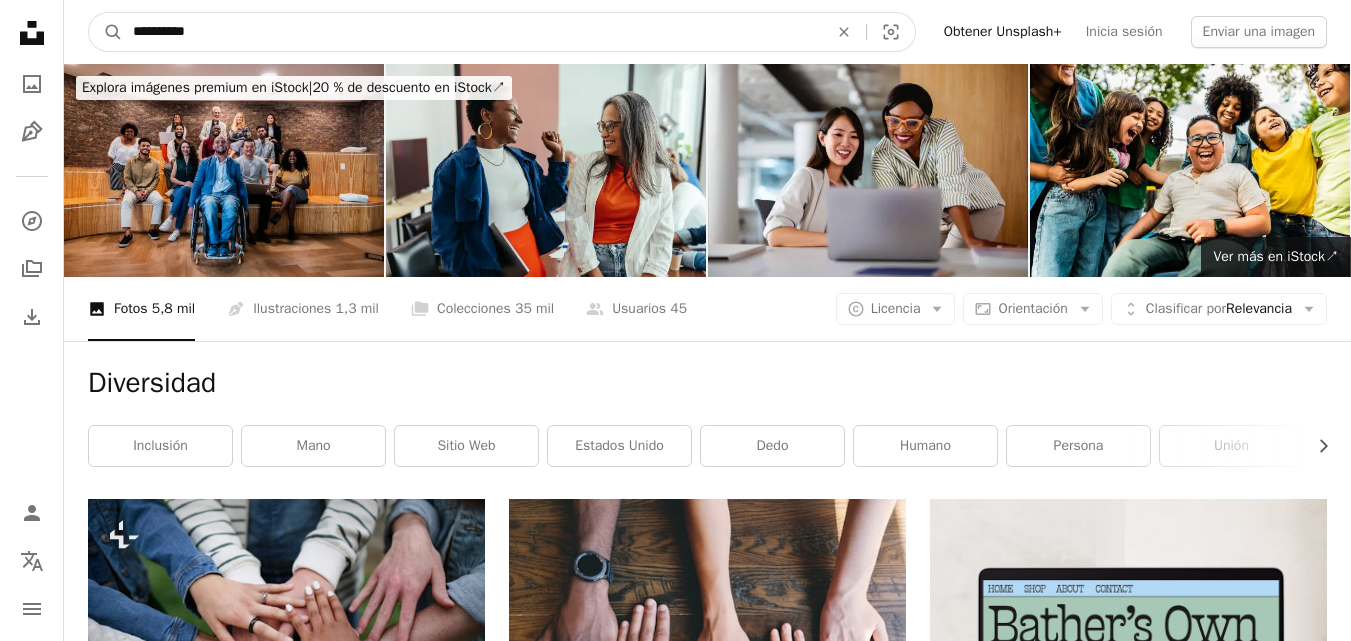 drag, startPoint x: 258, startPoint y: 28, endPoint x: 0, endPoint y: 9, distance: 258.69867 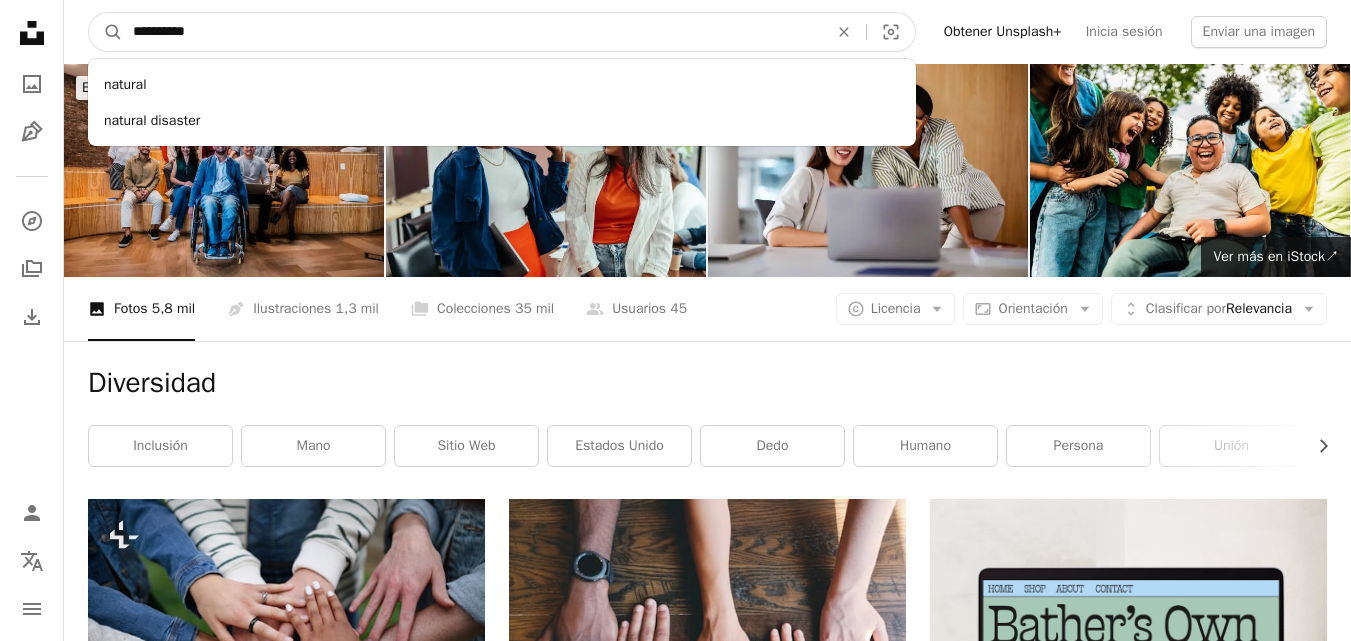 type on "**********" 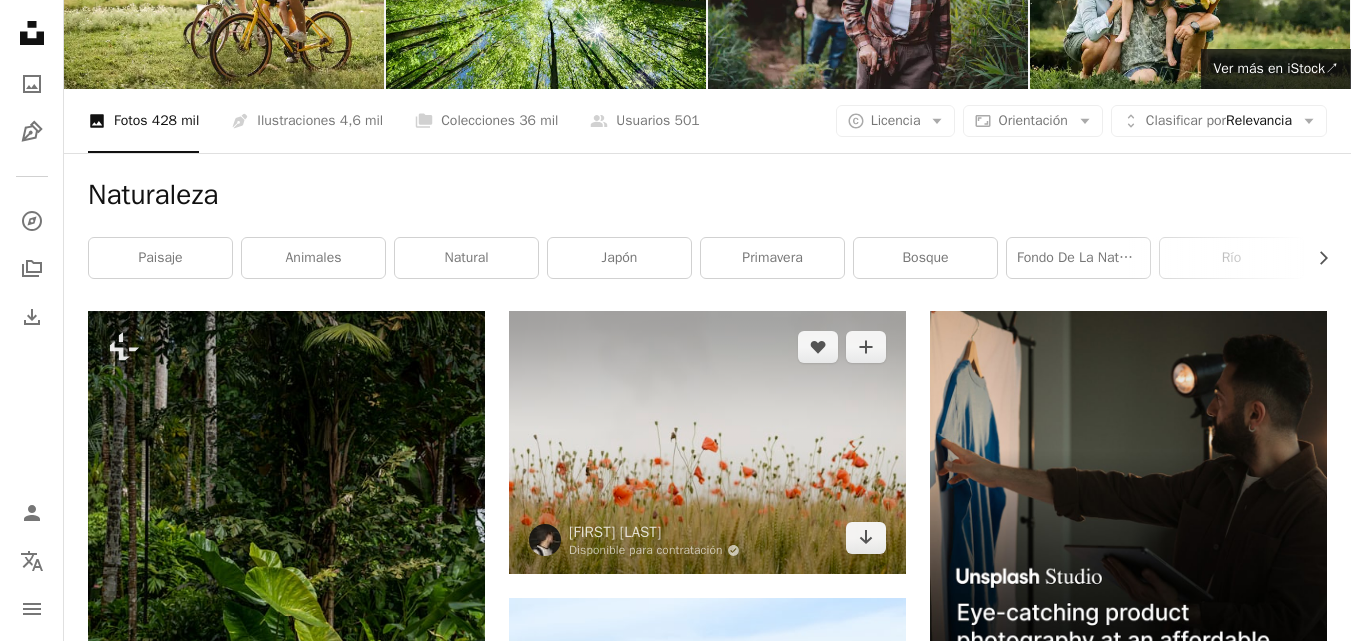 scroll, scrollTop: 0, scrollLeft: 0, axis: both 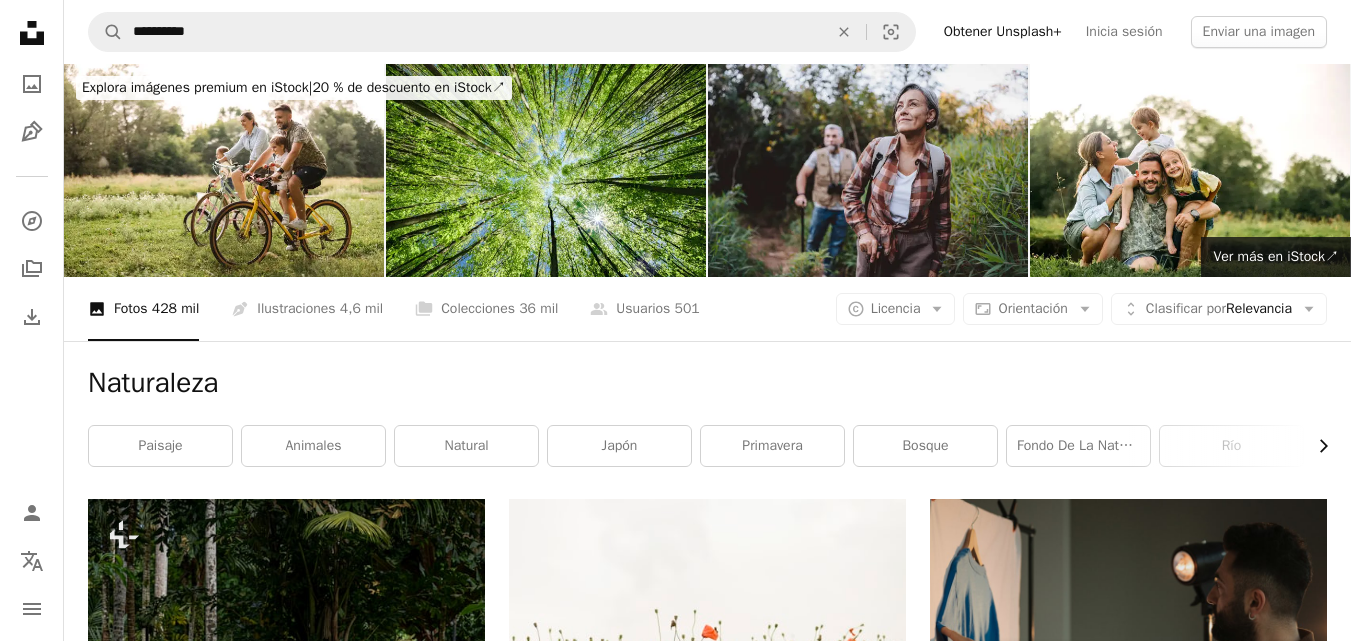 click on "Chevron right" 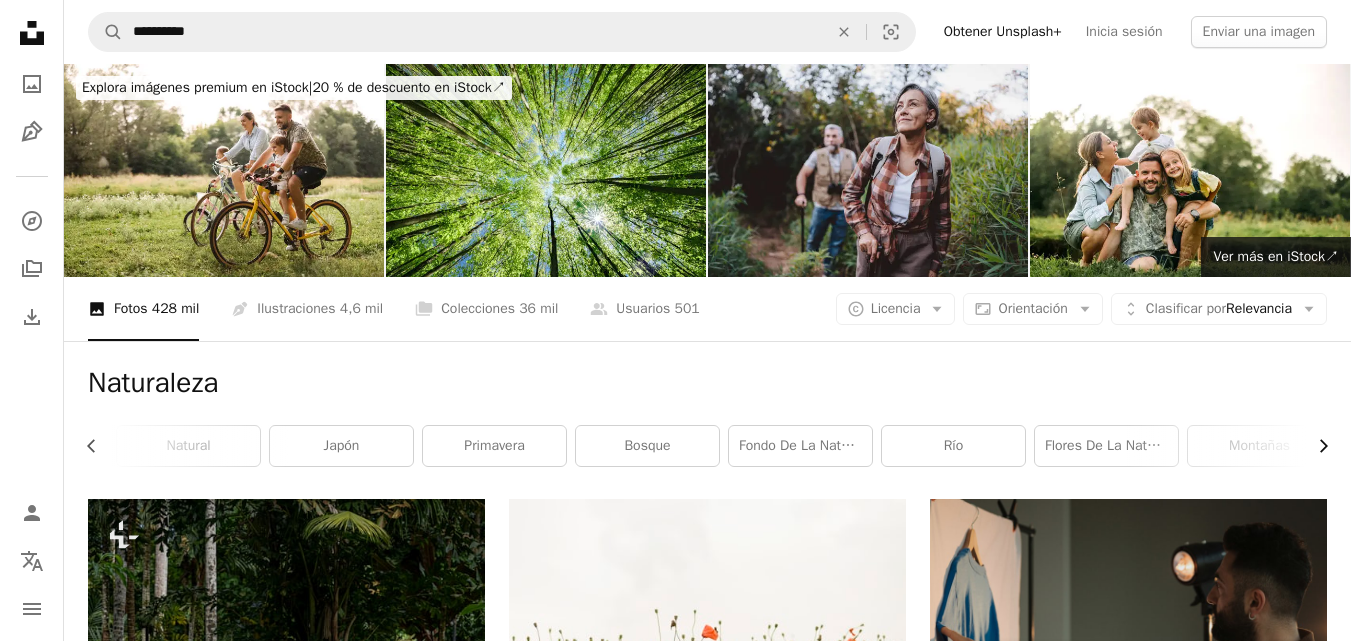 scroll, scrollTop: 0, scrollLeft: 300, axis: horizontal 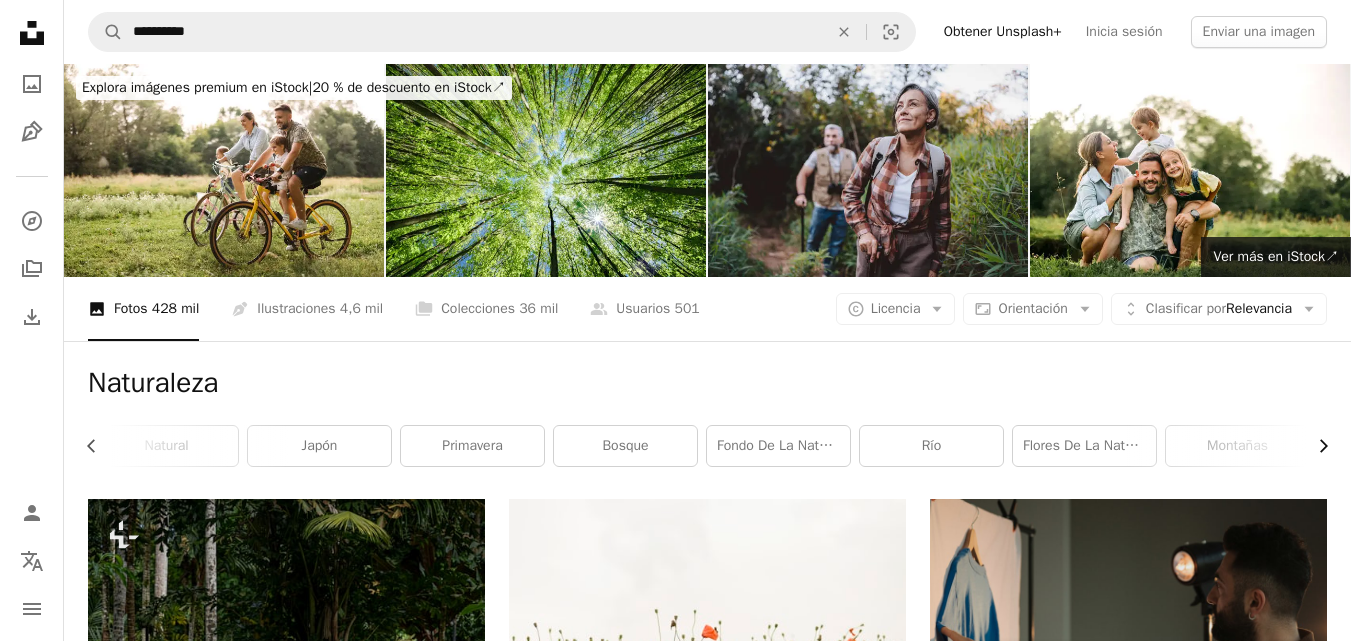 click on "Chevron right" 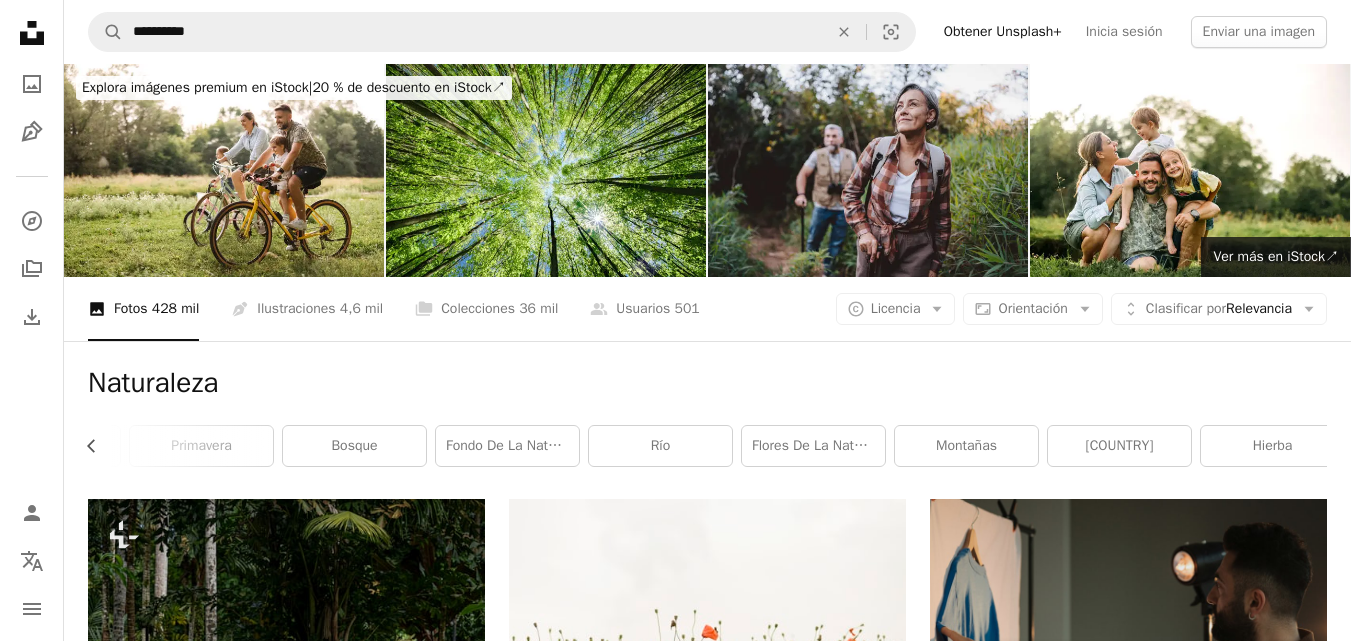 scroll, scrollTop: 0, scrollLeft: 589, axis: horizontal 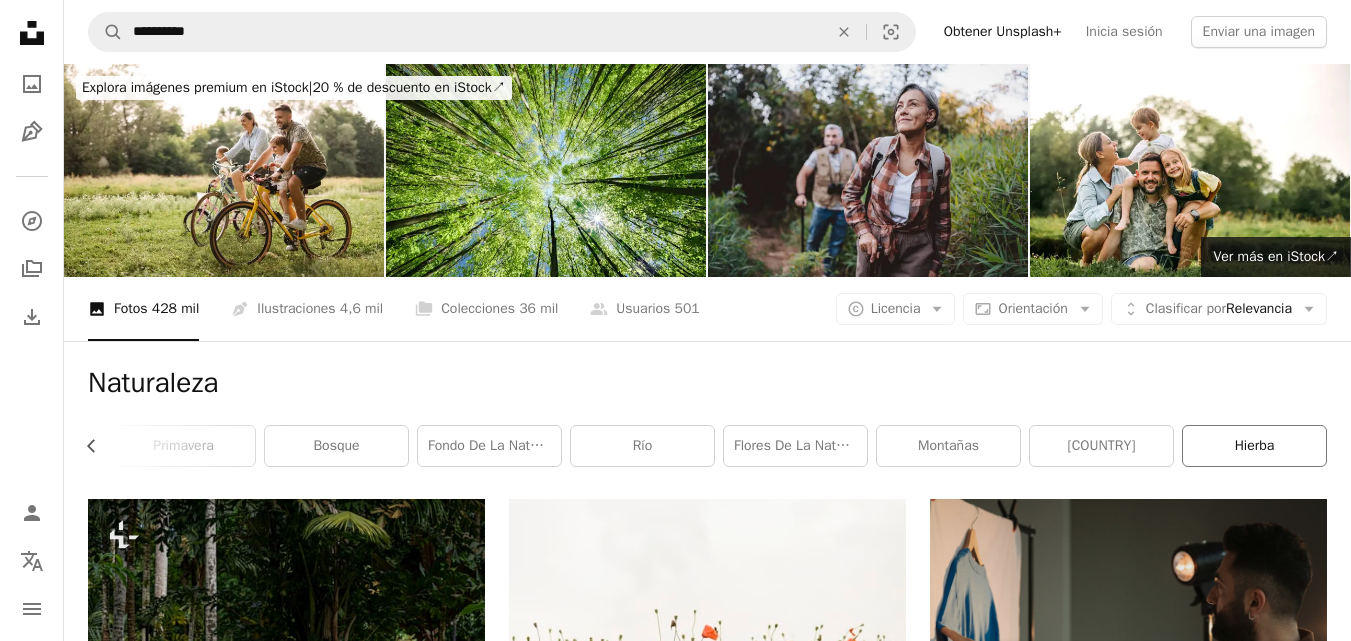 click on "hierba" at bounding box center (1254, 446) 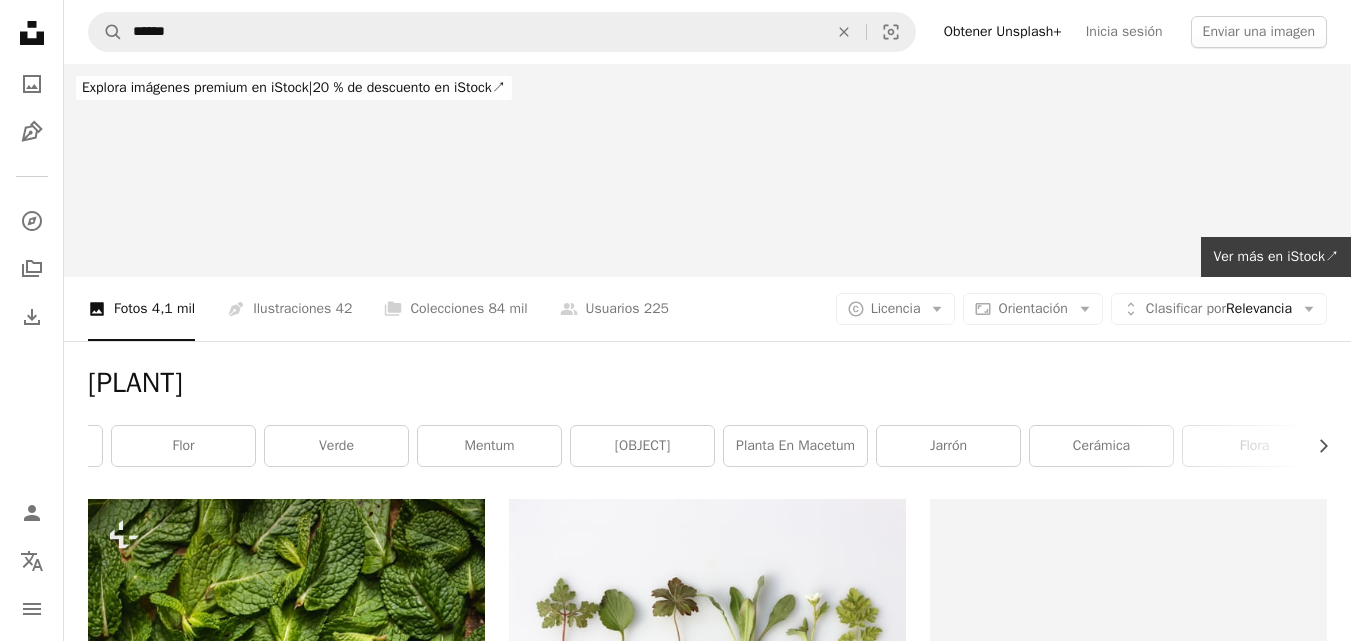 scroll, scrollTop: 0, scrollLeft: 0, axis: both 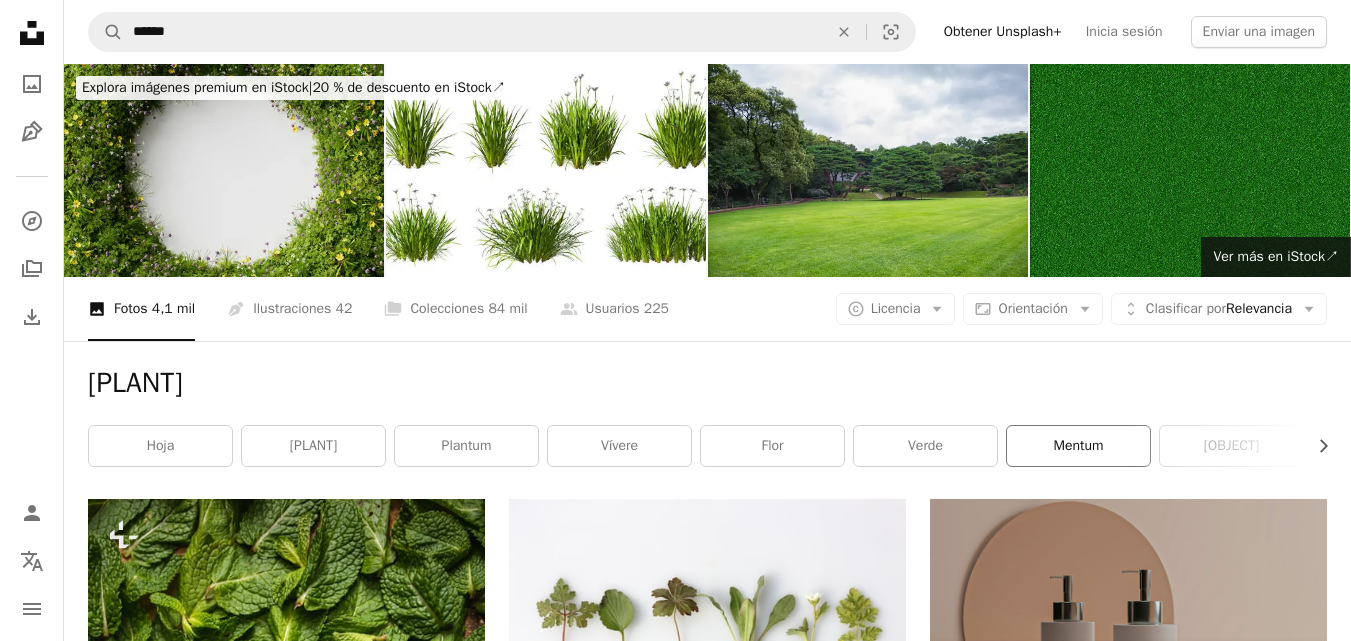 click on "mentum" at bounding box center [1078, 446] 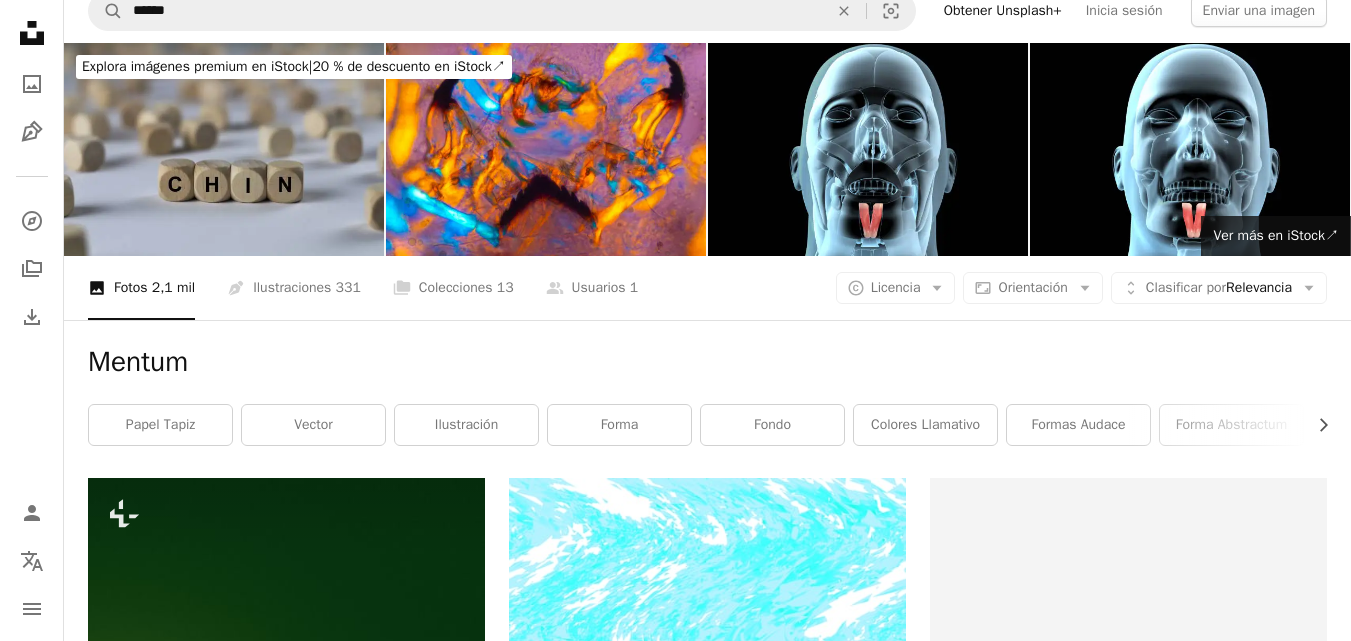 scroll, scrollTop: 0, scrollLeft: 0, axis: both 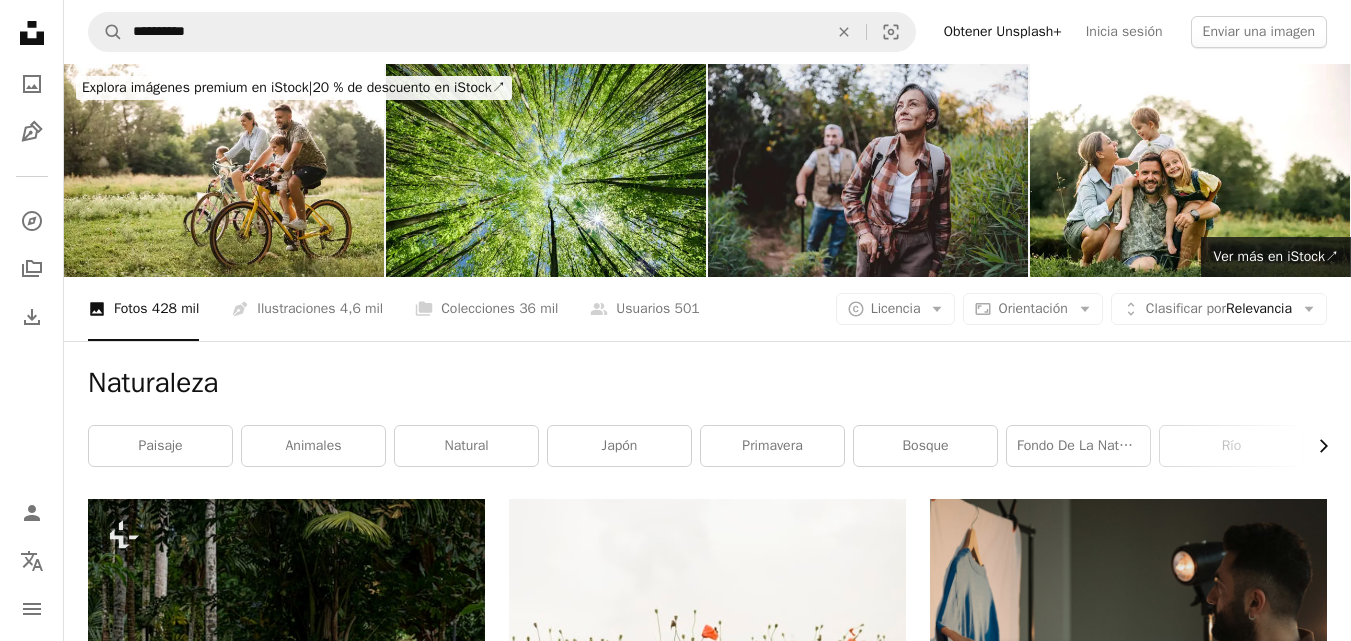 click 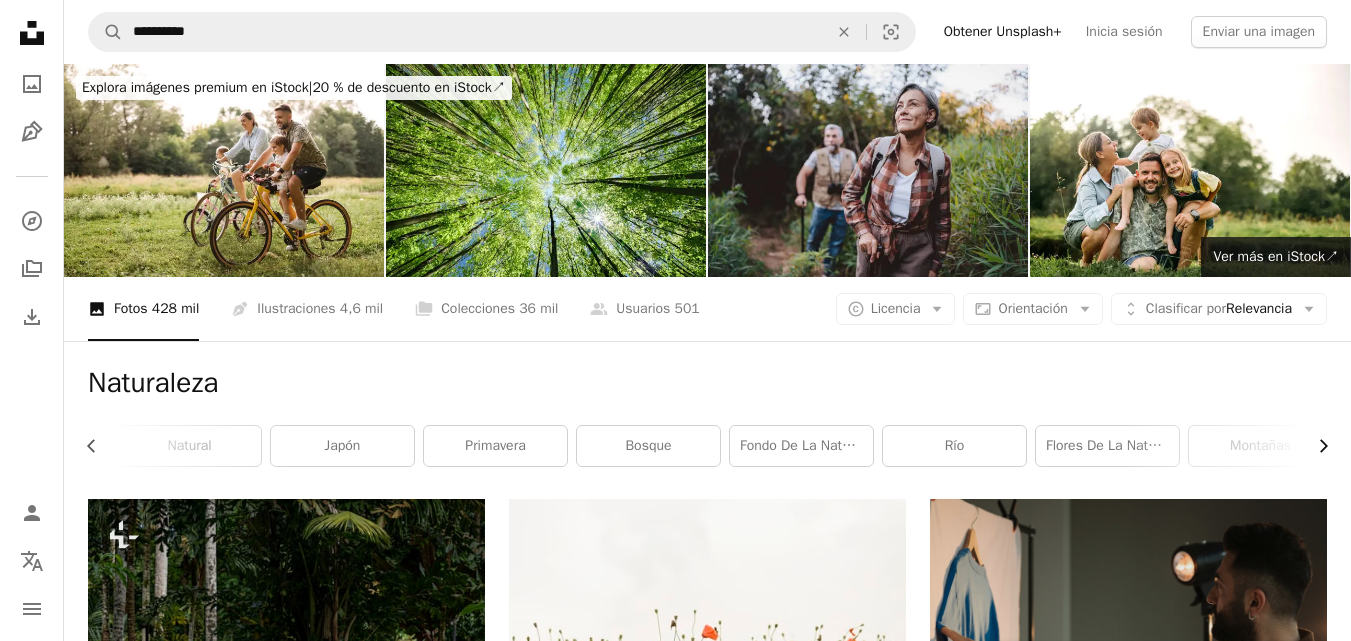 scroll, scrollTop: 0, scrollLeft: 300, axis: horizontal 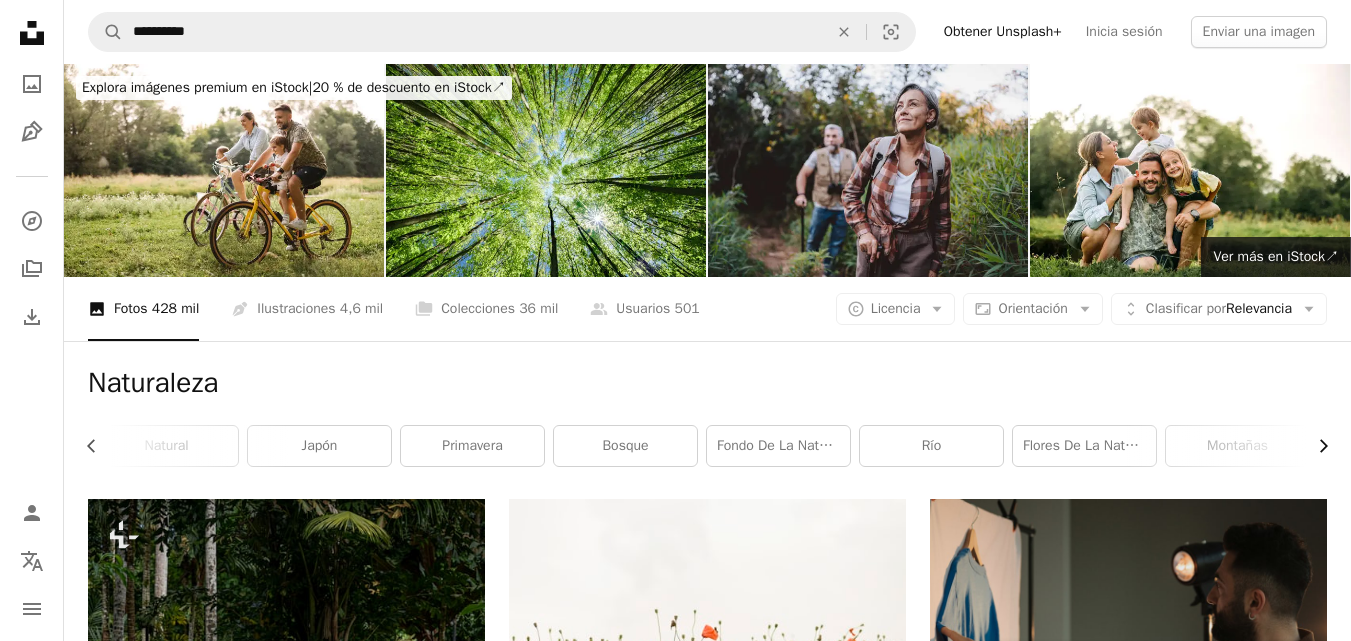 click 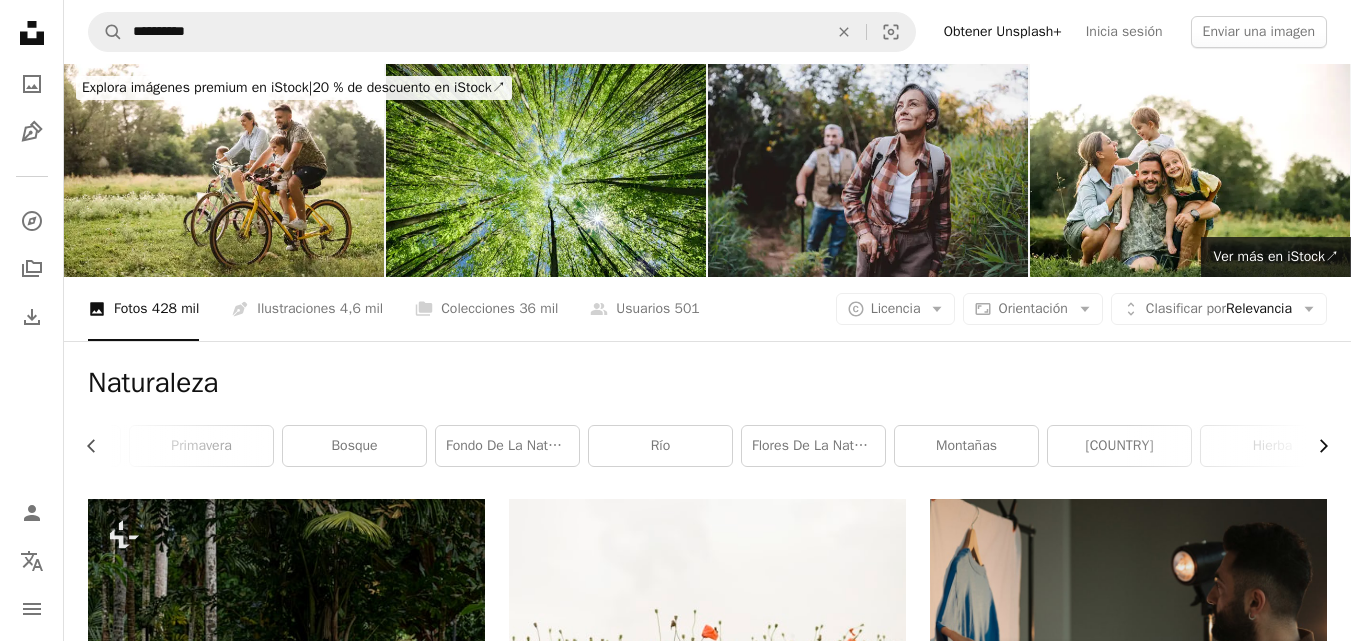 scroll, scrollTop: 0, scrollLeft: 589, axis: horizontal 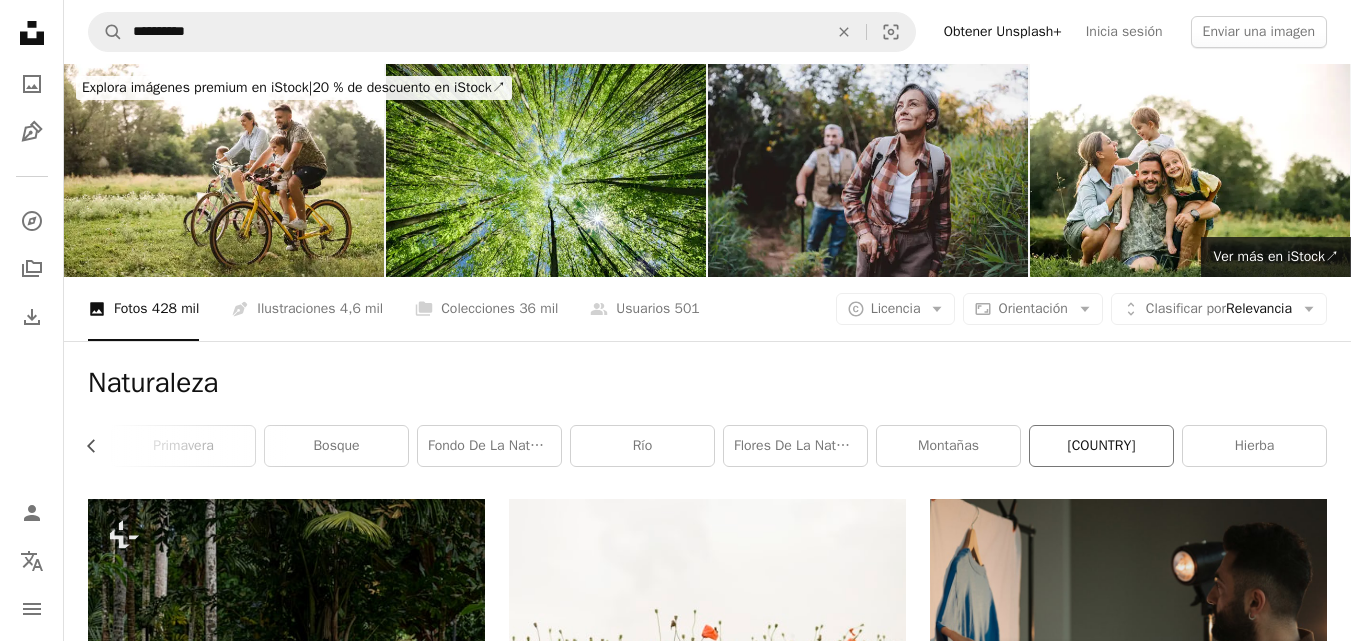 click on "[COUNTRY]" at bounding box center (1101, 446) 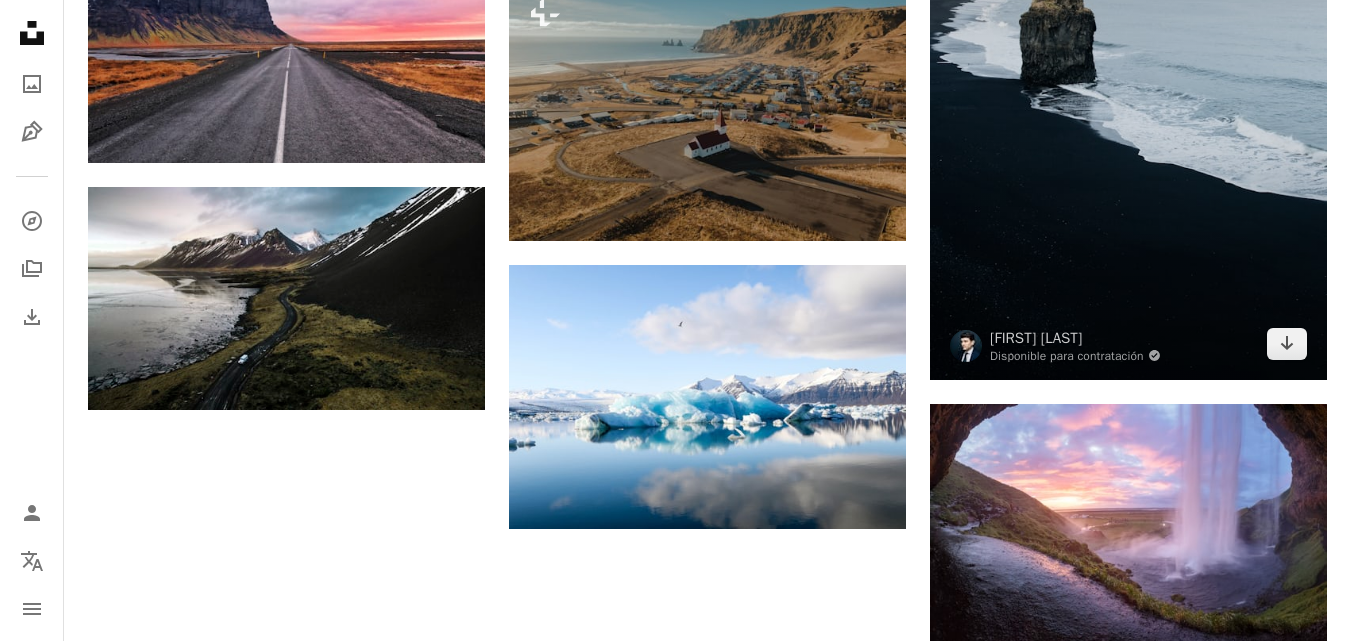 scroll, scrollTop: 2300, scrollLeft: 0, axis: vertical 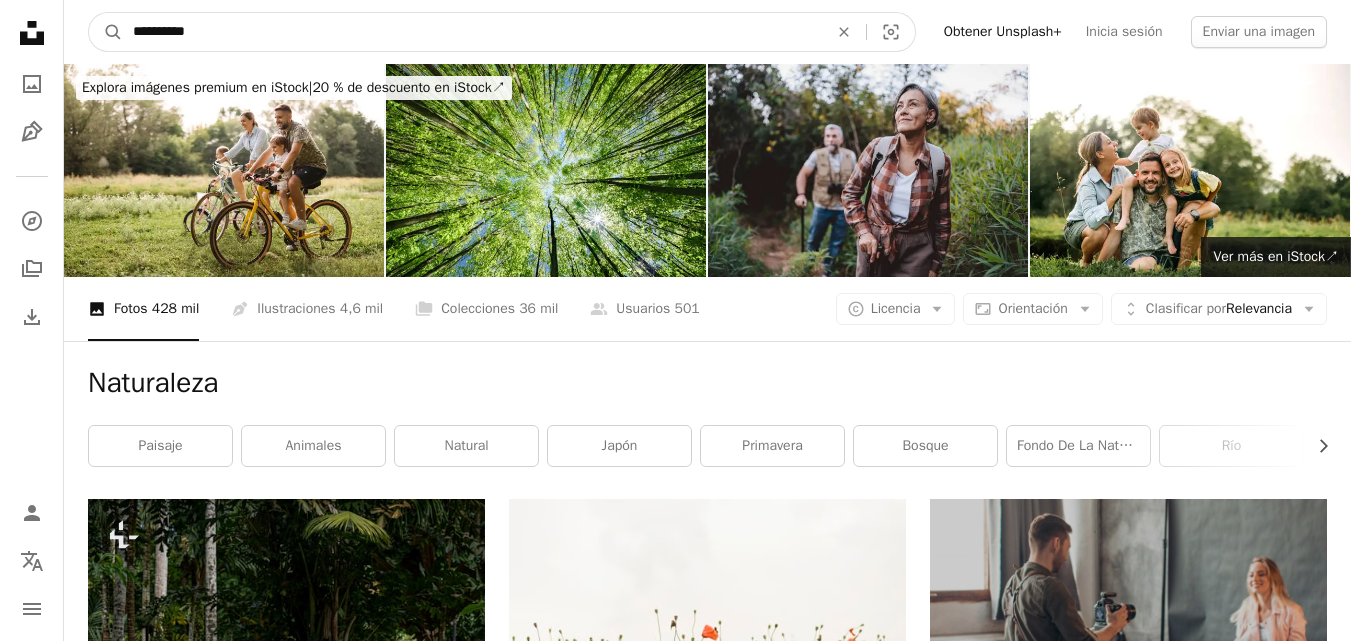 click on "**********" at bounding box center (472, 32) 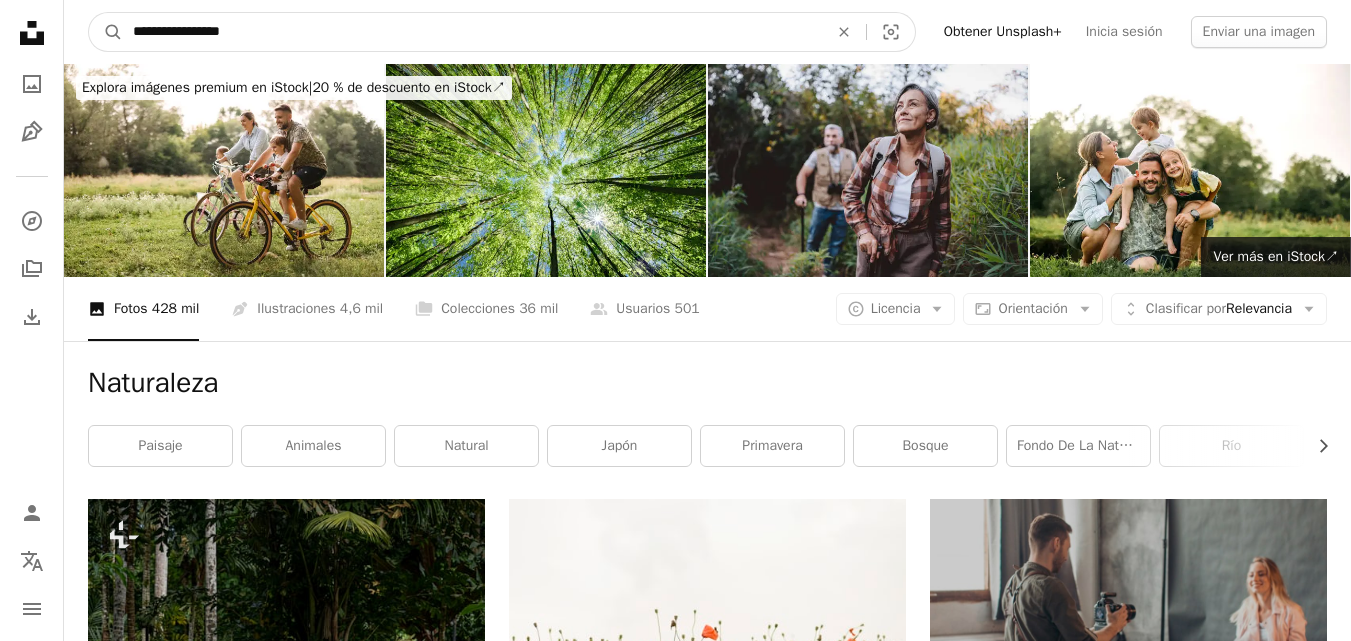 type on "**********" 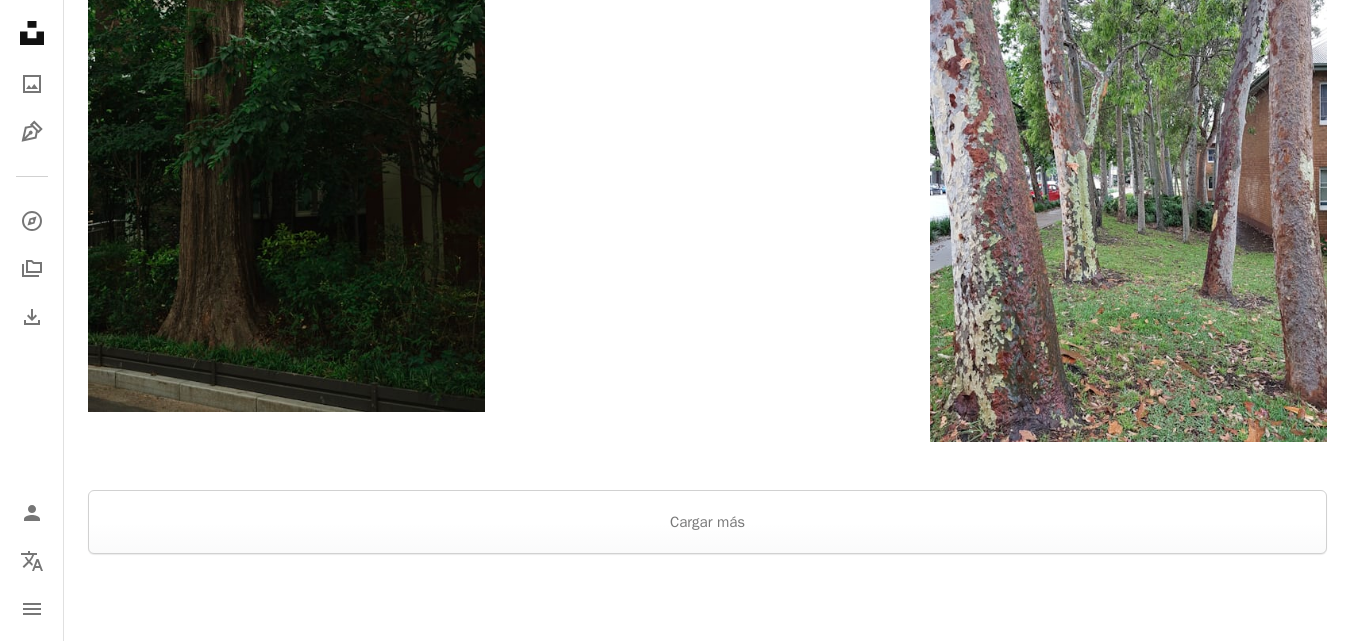 scroll, scrollTop: 3400, scrollLeft: 0, axis: vertical 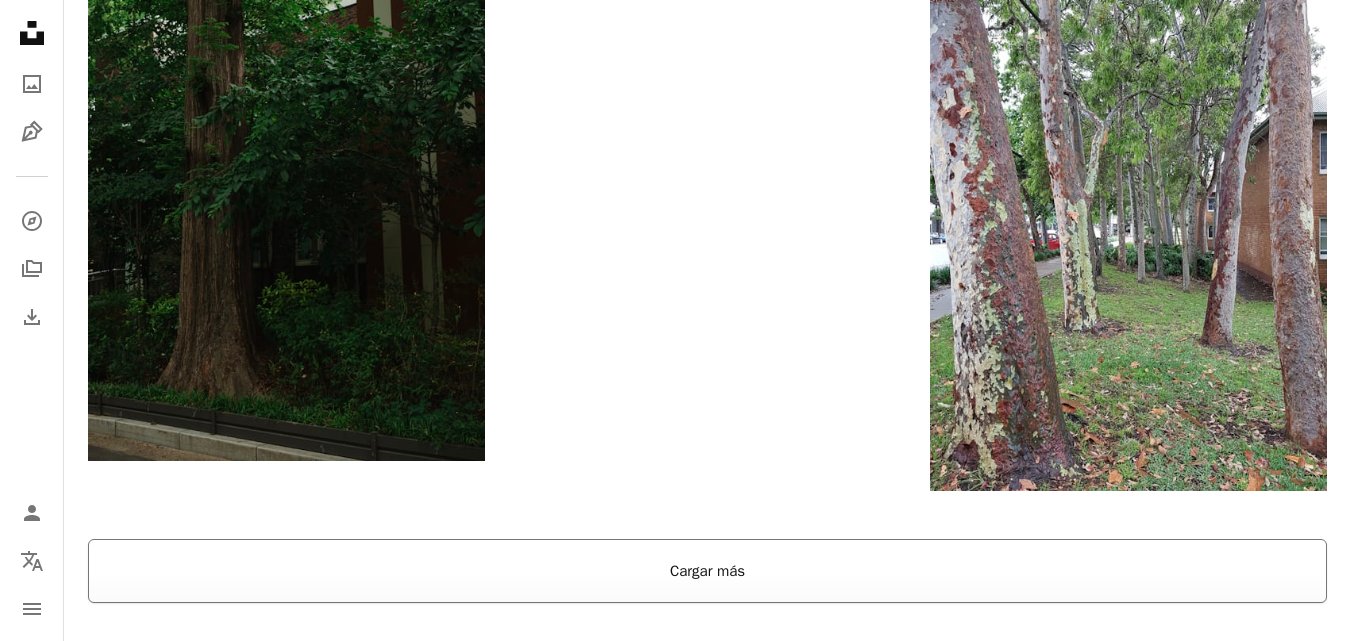 click on "Cargar más" at bounding box center [707, 571] 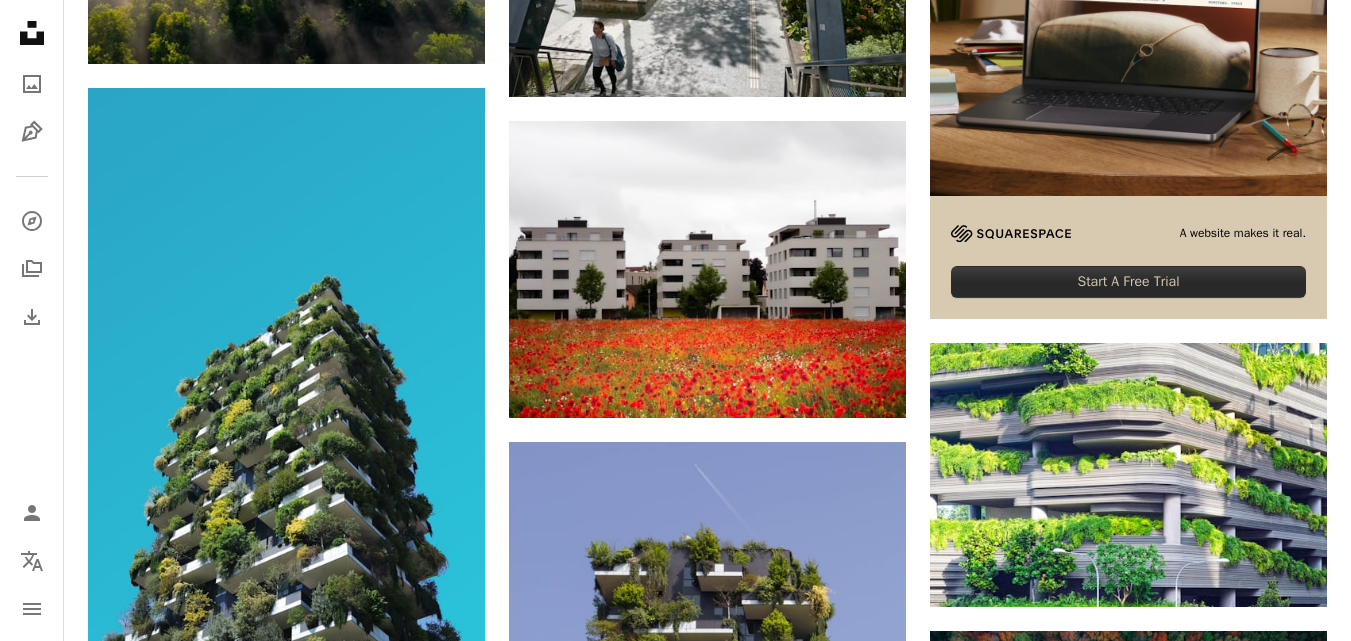 scroll, scrollTop: 0, scrollLeft: 0, axis: both 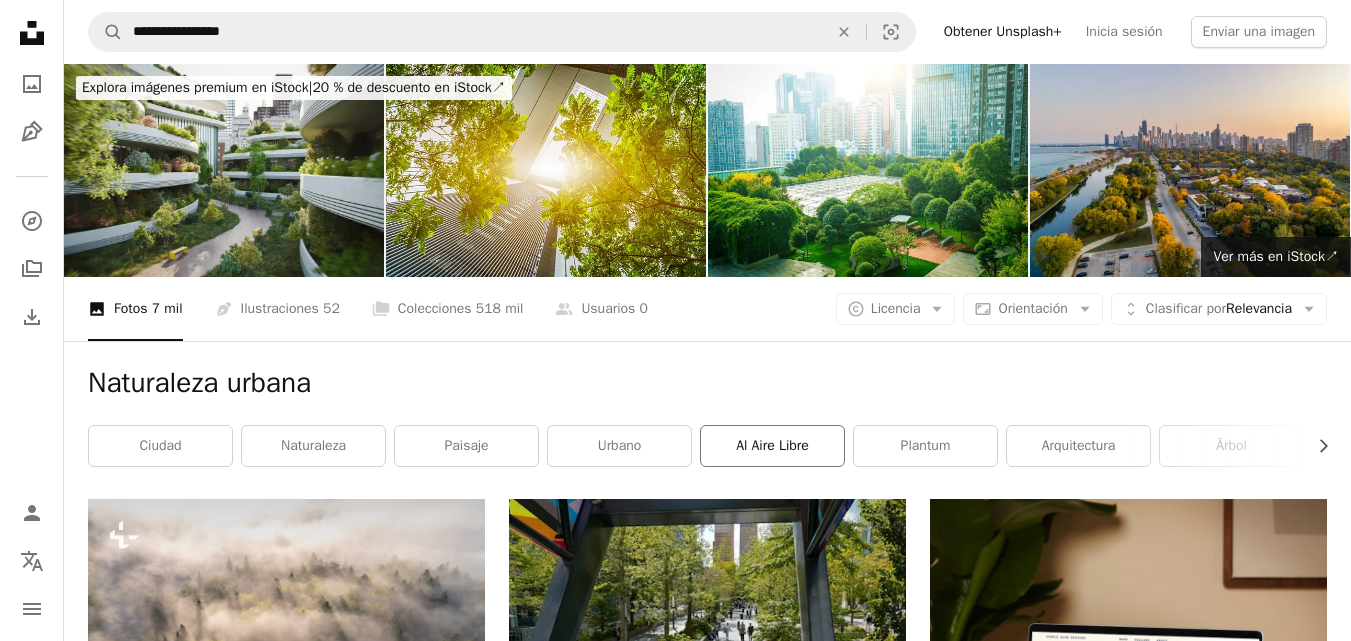 click on "al aire libre" at bounding box center (772, 446) 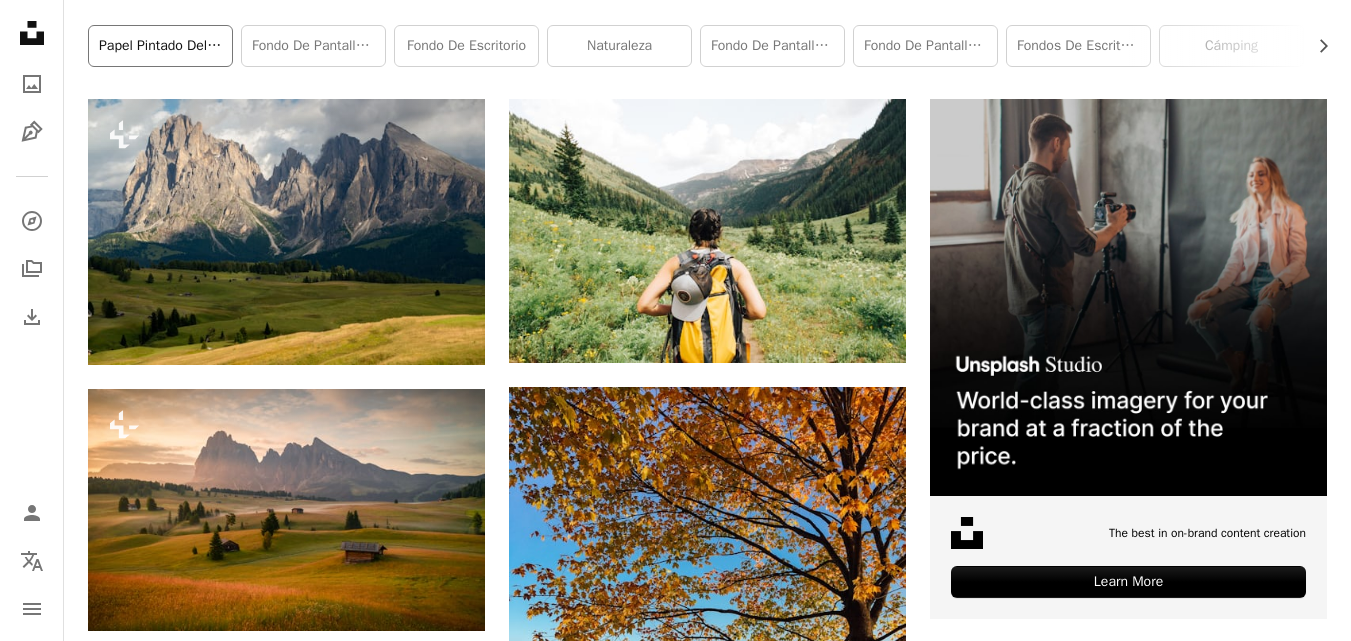 scroll, scrollTop: 0, scrollLeft: 0, axis: both 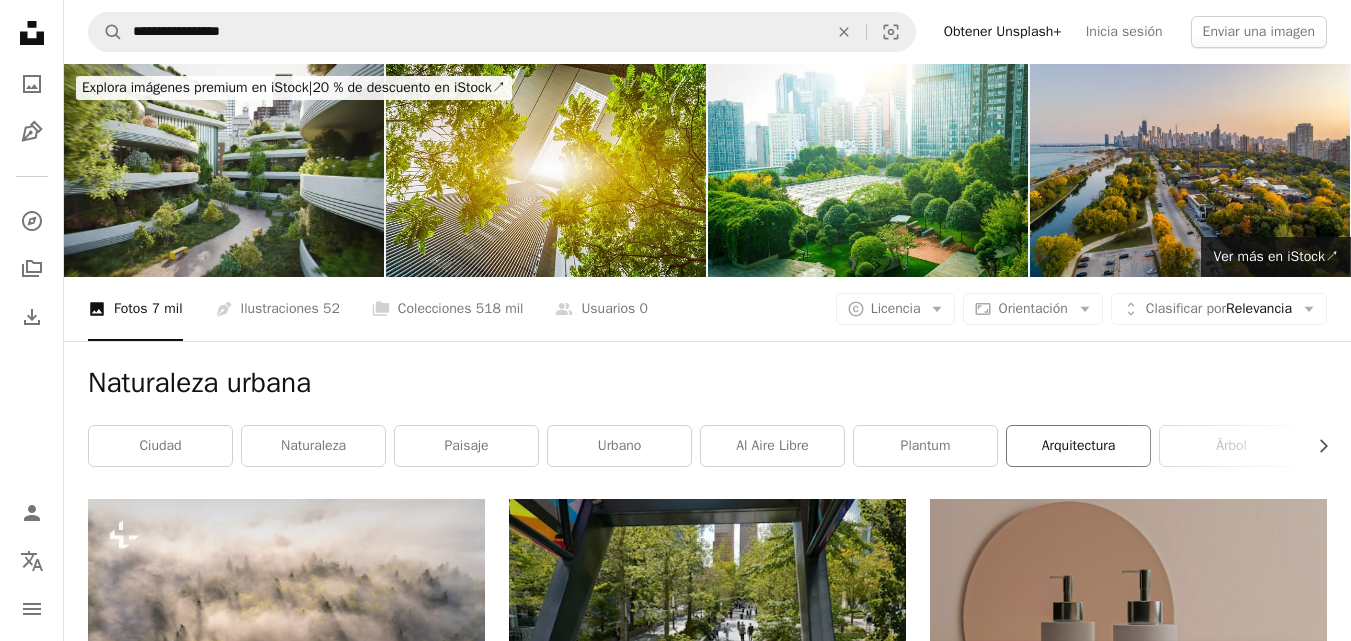 click on "arquitectura" at bounding box center (1078, 446) 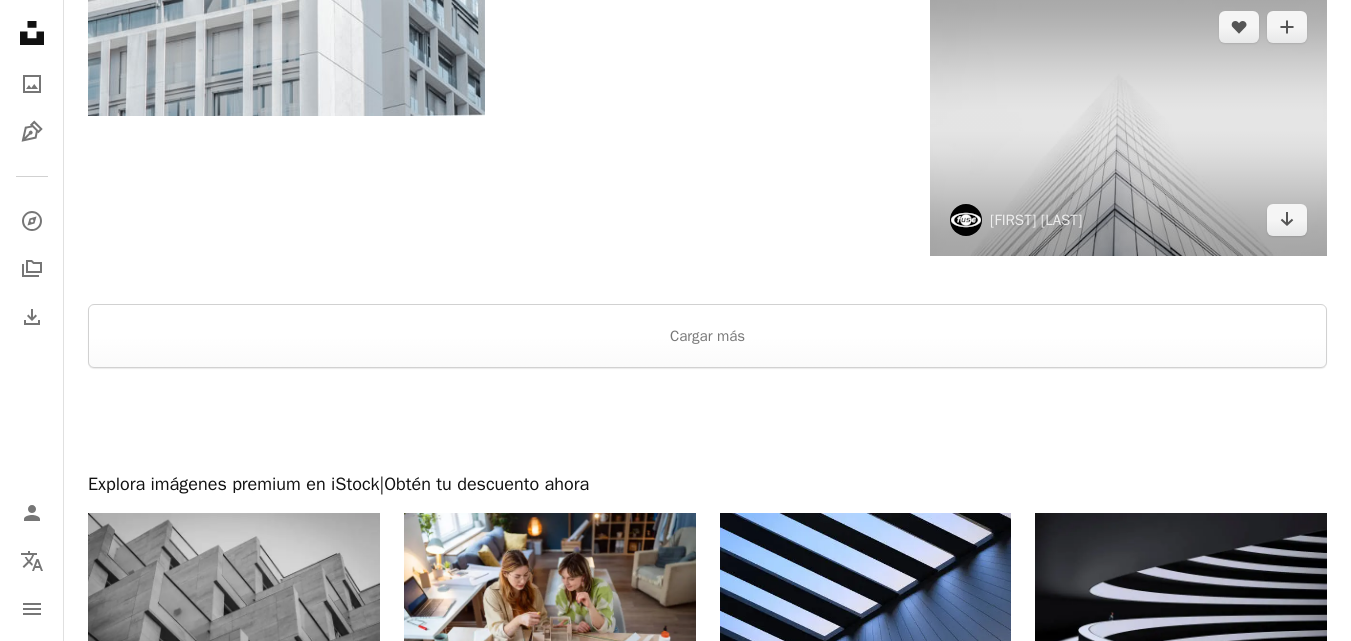 scroll, scrollTop: 3300, scrollLeft: 0, axis: vertical 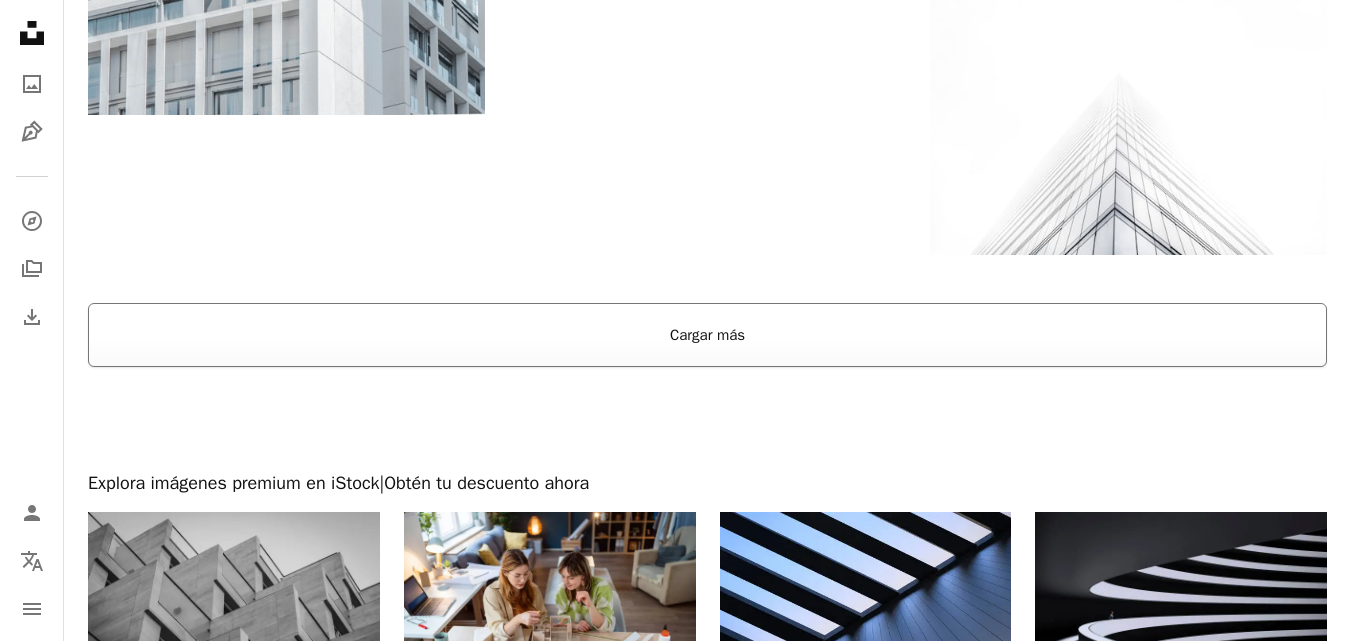click on "Cargar más" at bounding box center (707, 335) 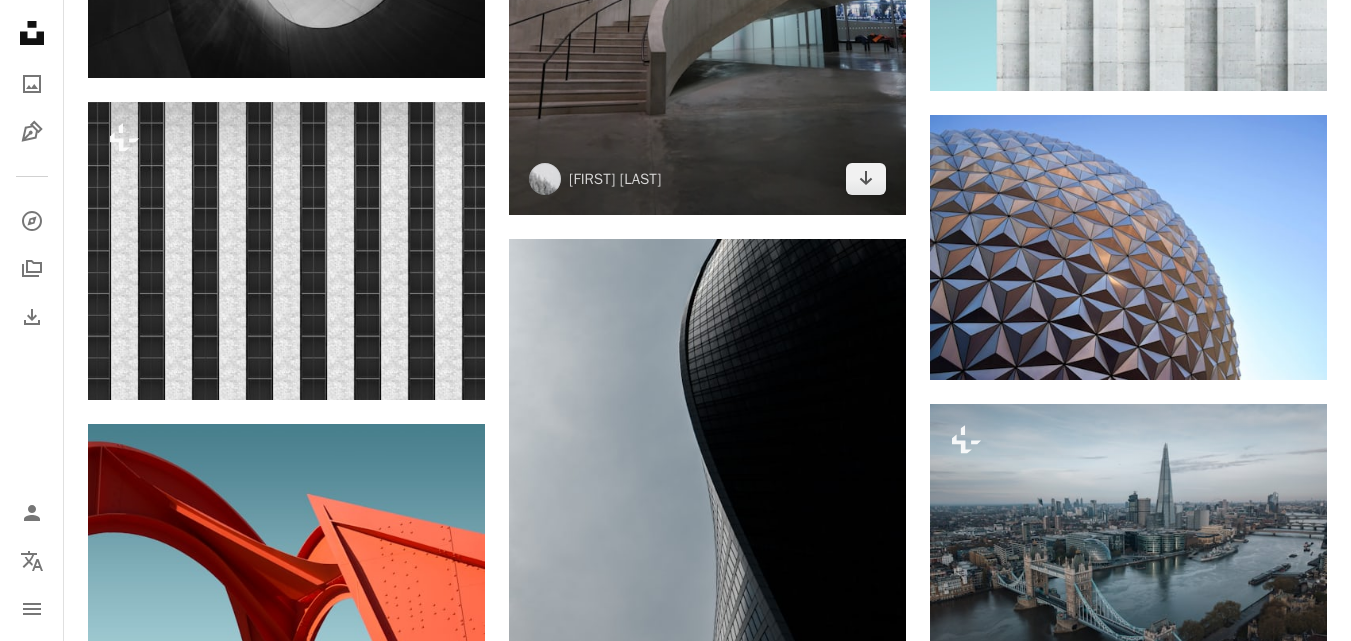 scroll, scrollTop: 8400, scrollLeft: 0, axis: vertical 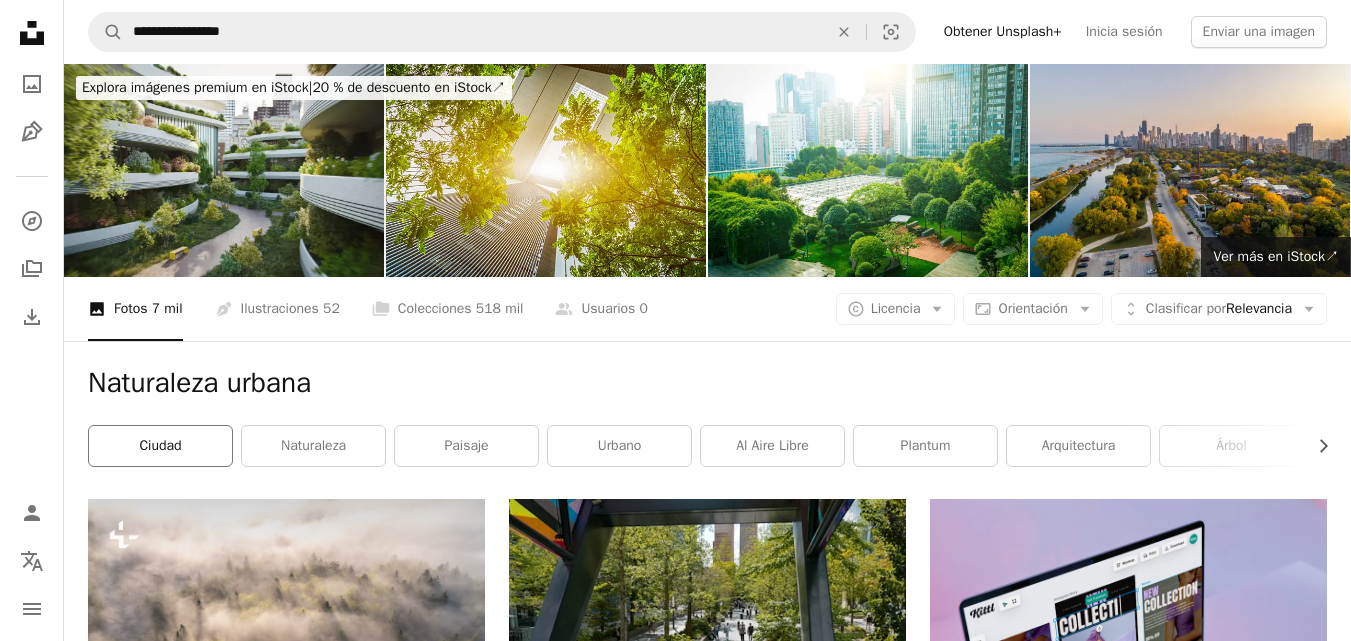 click on "ciudad" at bounding box center (160, 446) 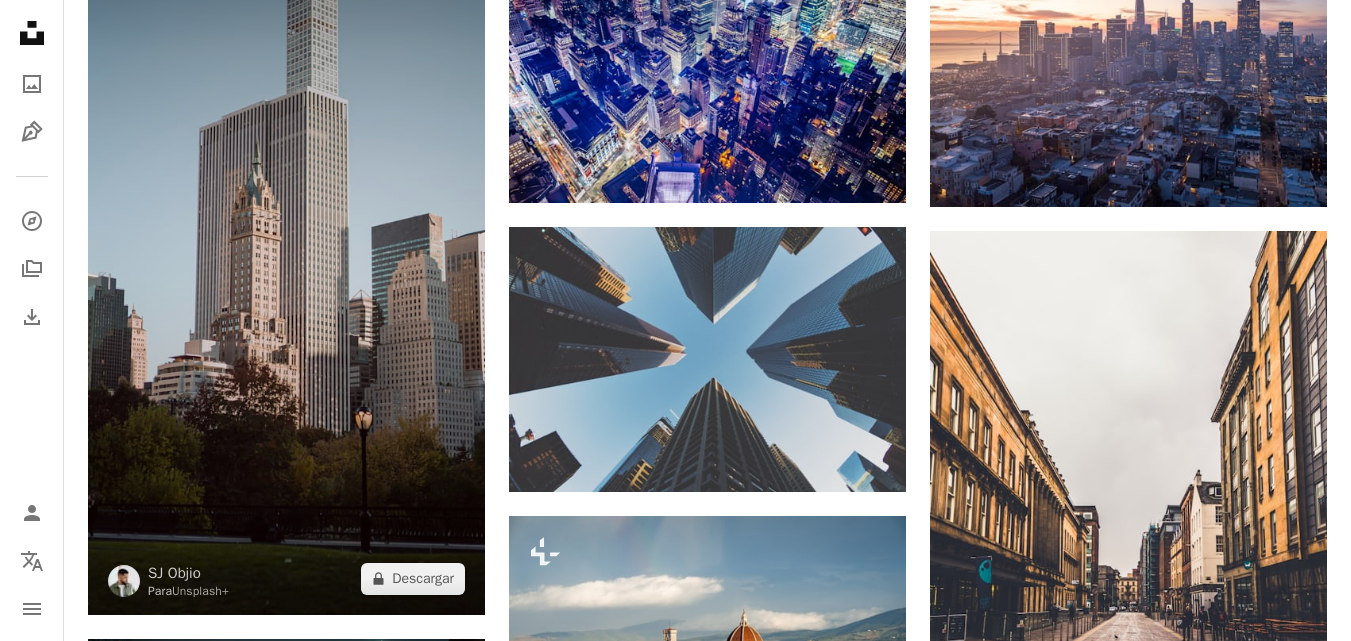 scroll, scrollTop: 3800, scrollLeft: 0, axis: vertical 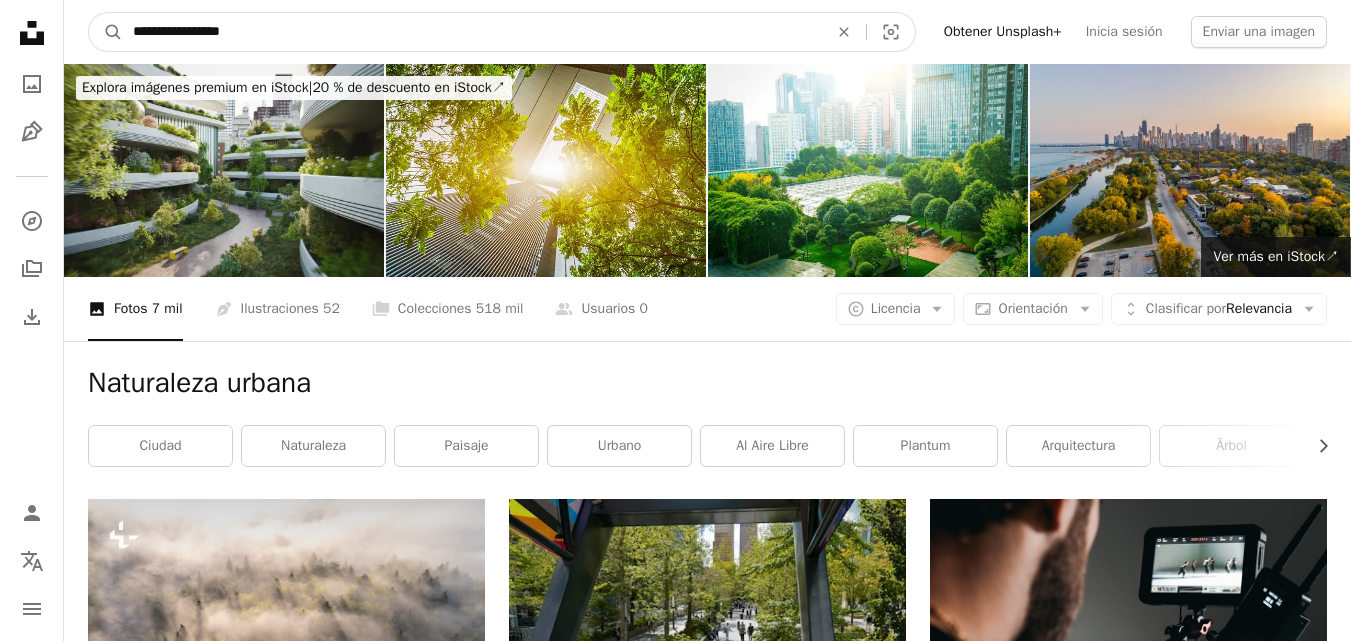 click on "**********" at bounding box center [472, 32] 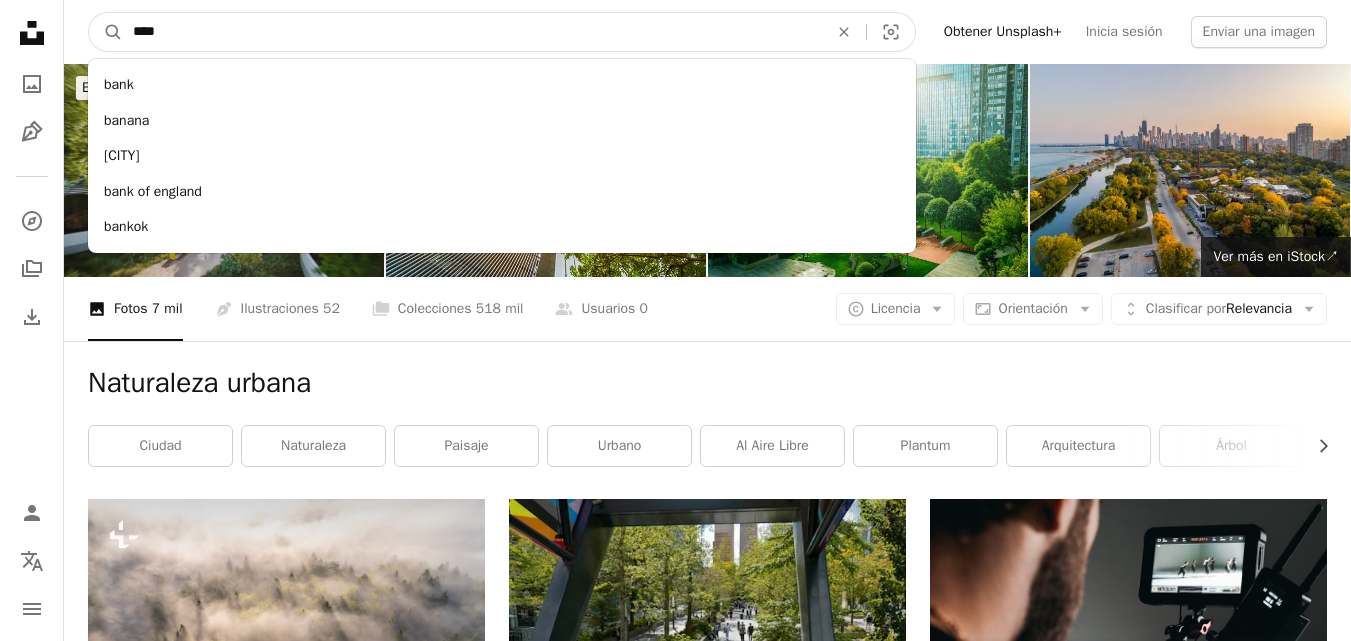 type on "*****" 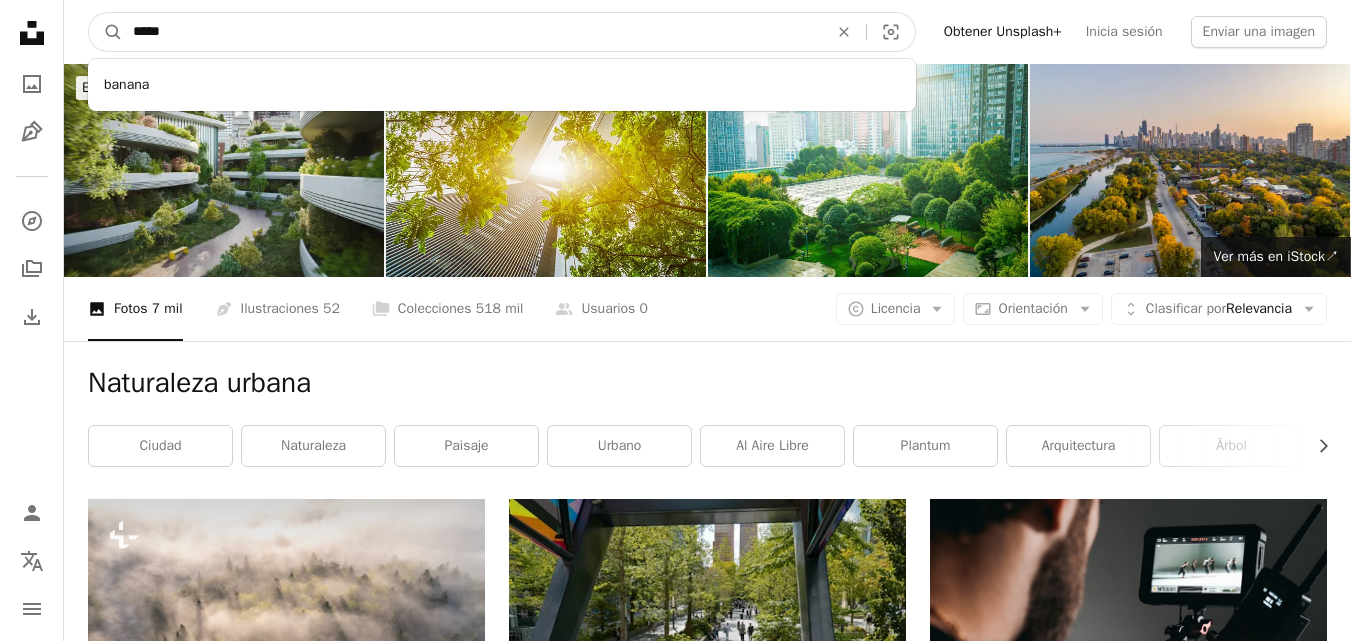 click on "A magnifying glass" at bounding box center [106, 32] 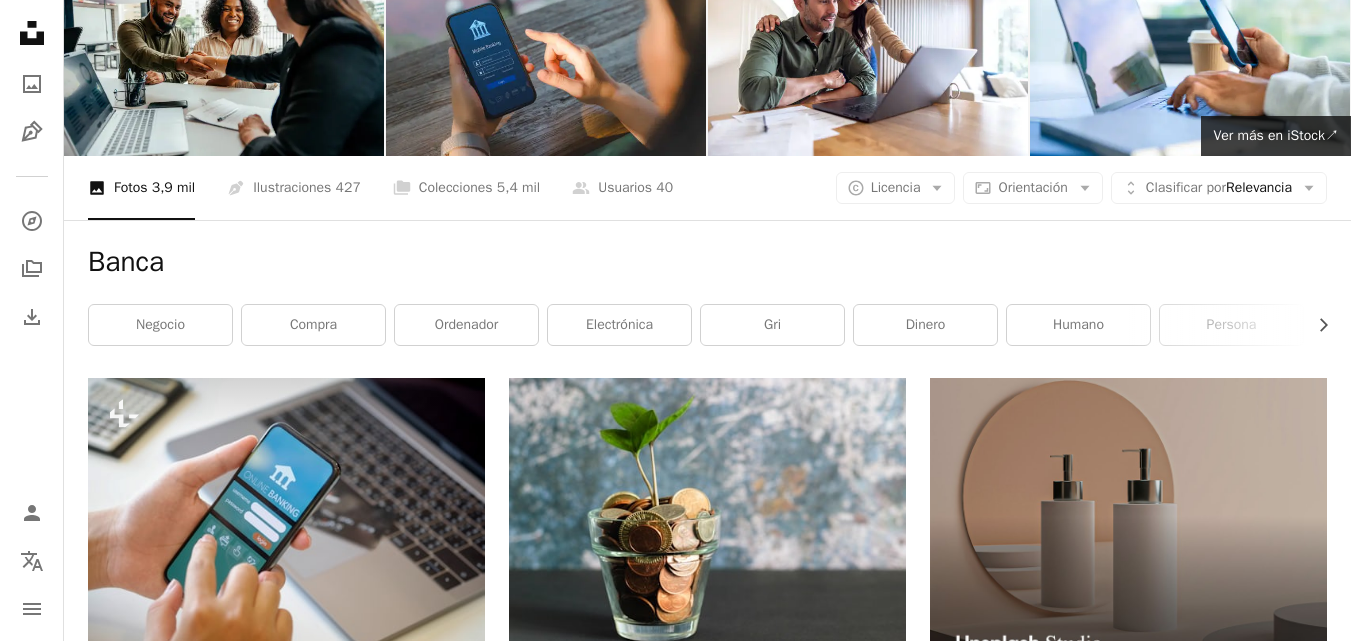 scroll, scrollTop: 0, scrollLeft: 0, axis: both 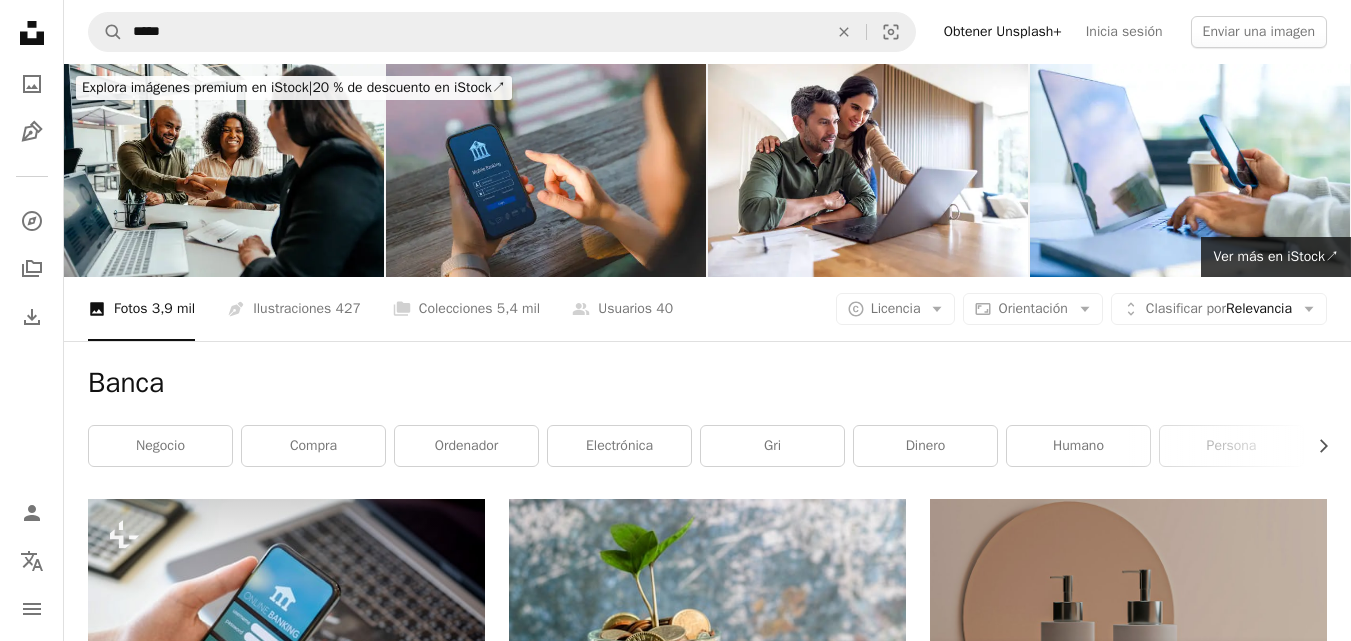 click on "A magnifying glass ***** An X shape Visual search Obtener Unsplash+ Inicia sesión Enviar una imagen" at bounding box center (707, 32) 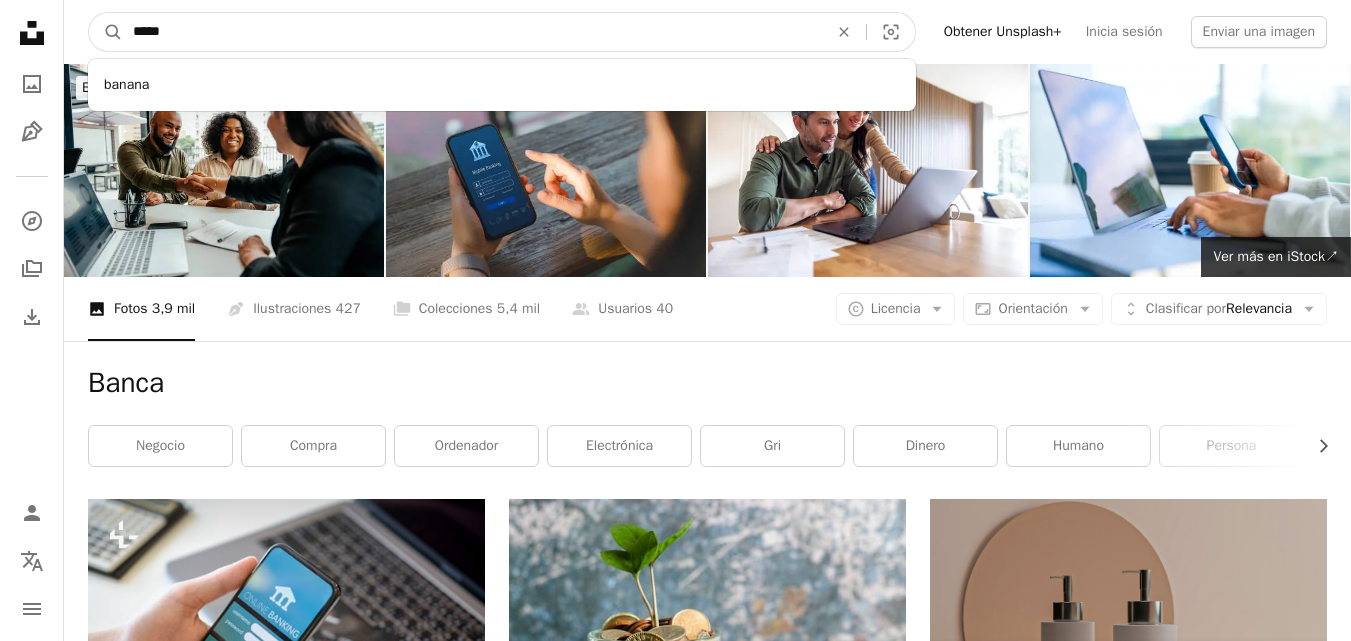 drag, startPoint x: 337, startPoint y: 18, endPoint x: 0, endPoint y: -27, distance: 339.99118 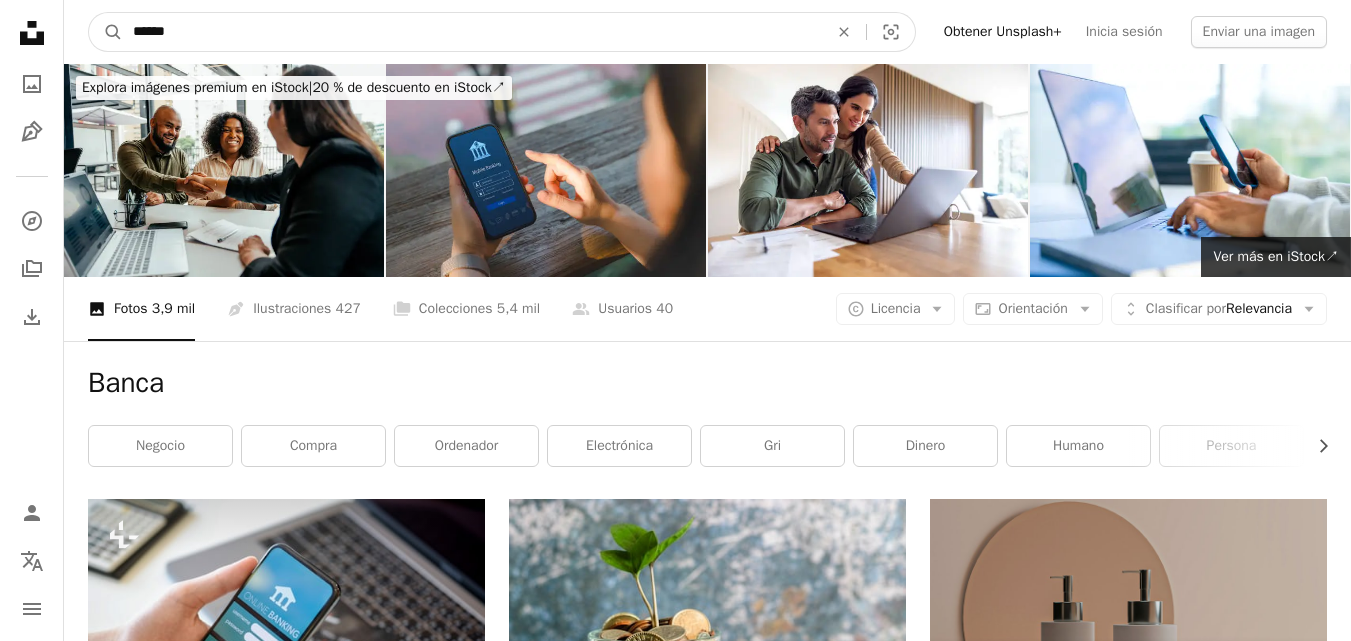 type on "******" 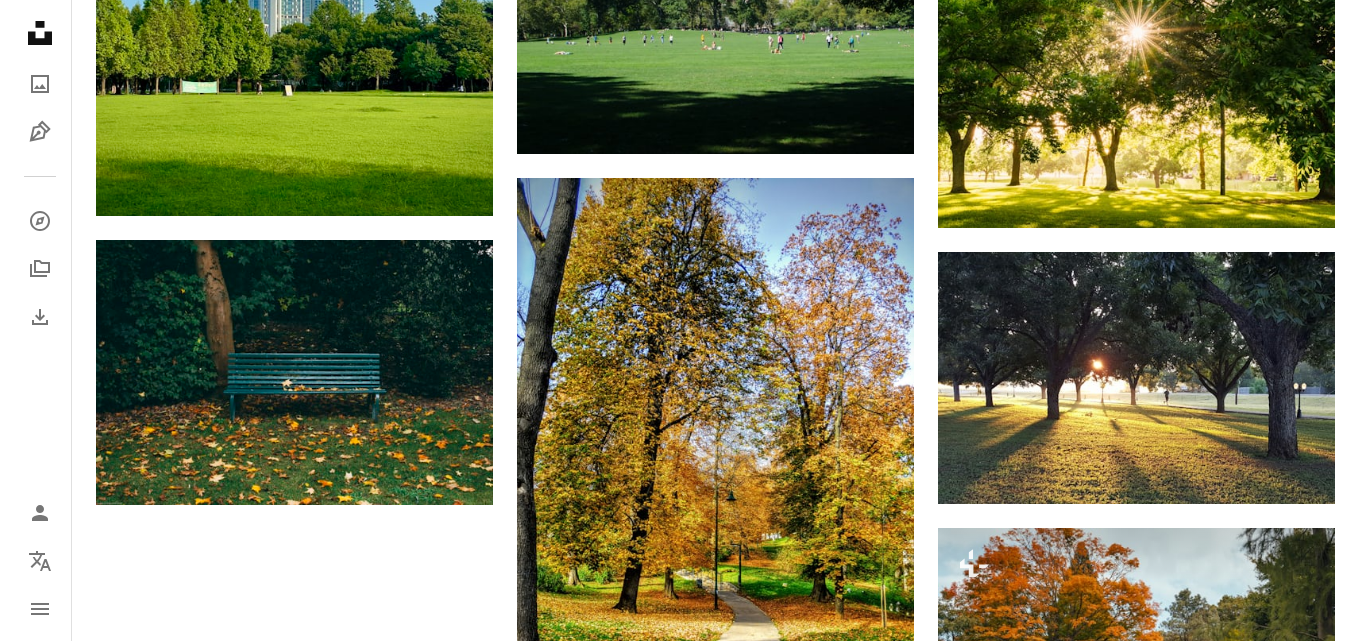scroll, scrollTop: 2200, scrollLeft: 0, axis: vertical 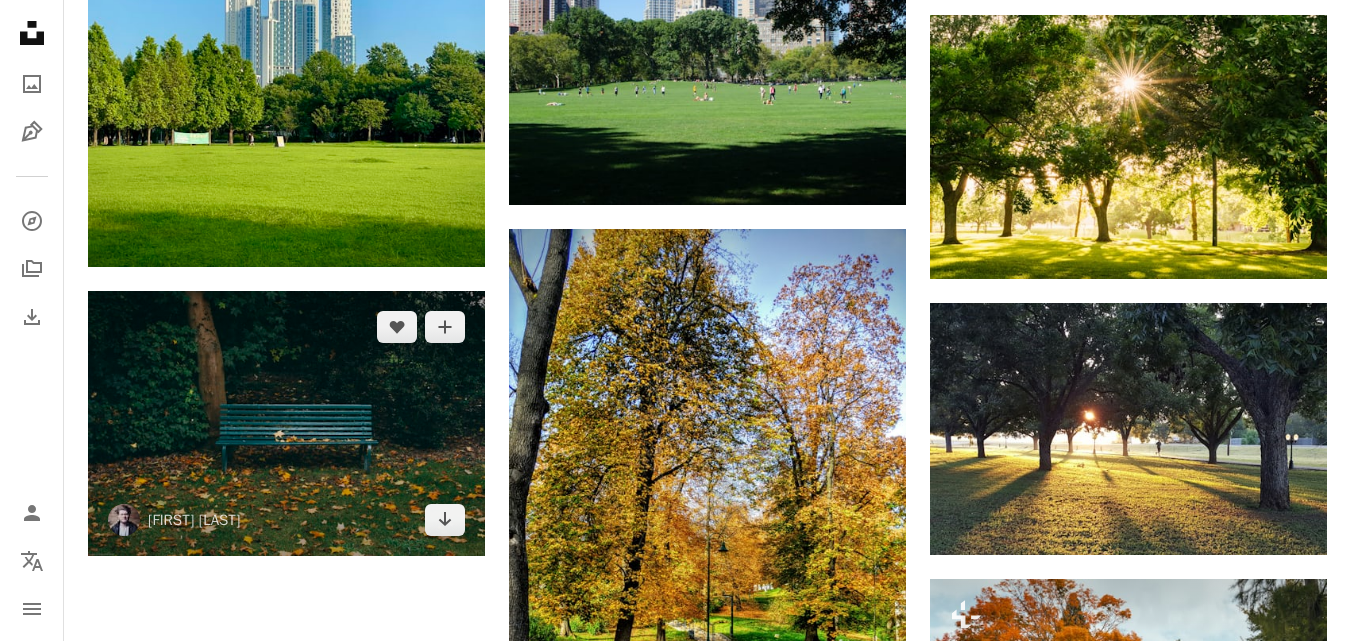click at bounding box center (286, 423) 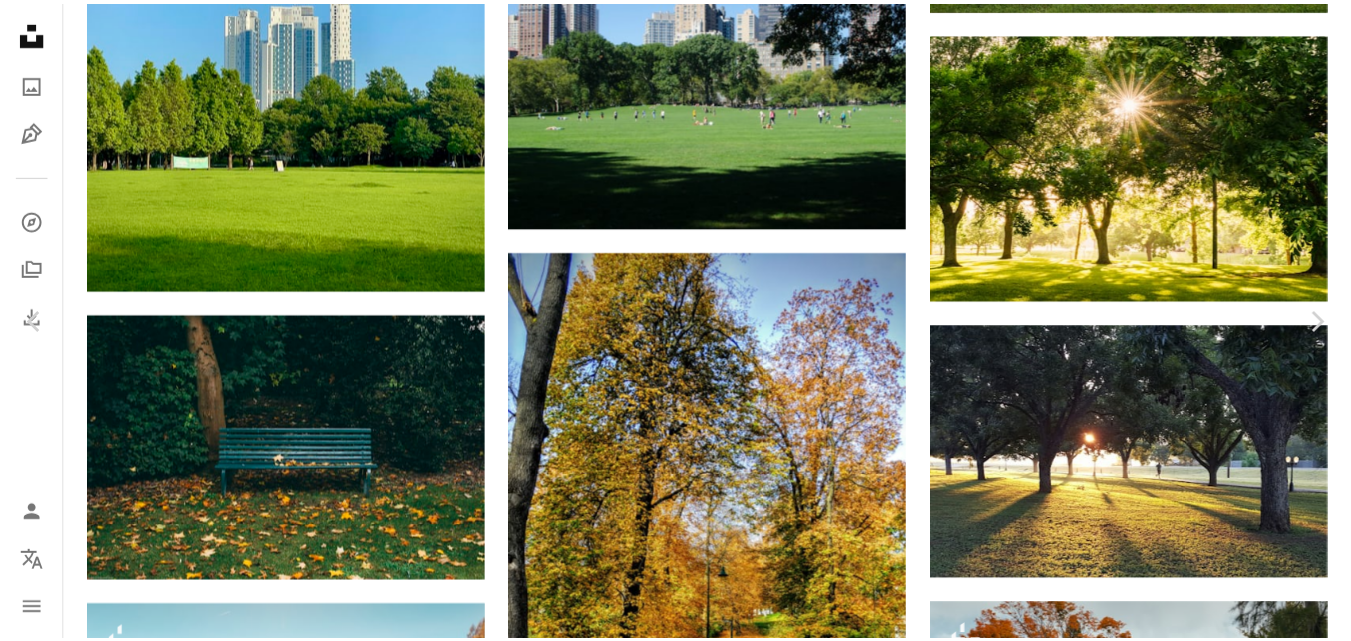 scroll, scrollTop: 0, scrollLeft: 0, axis: both 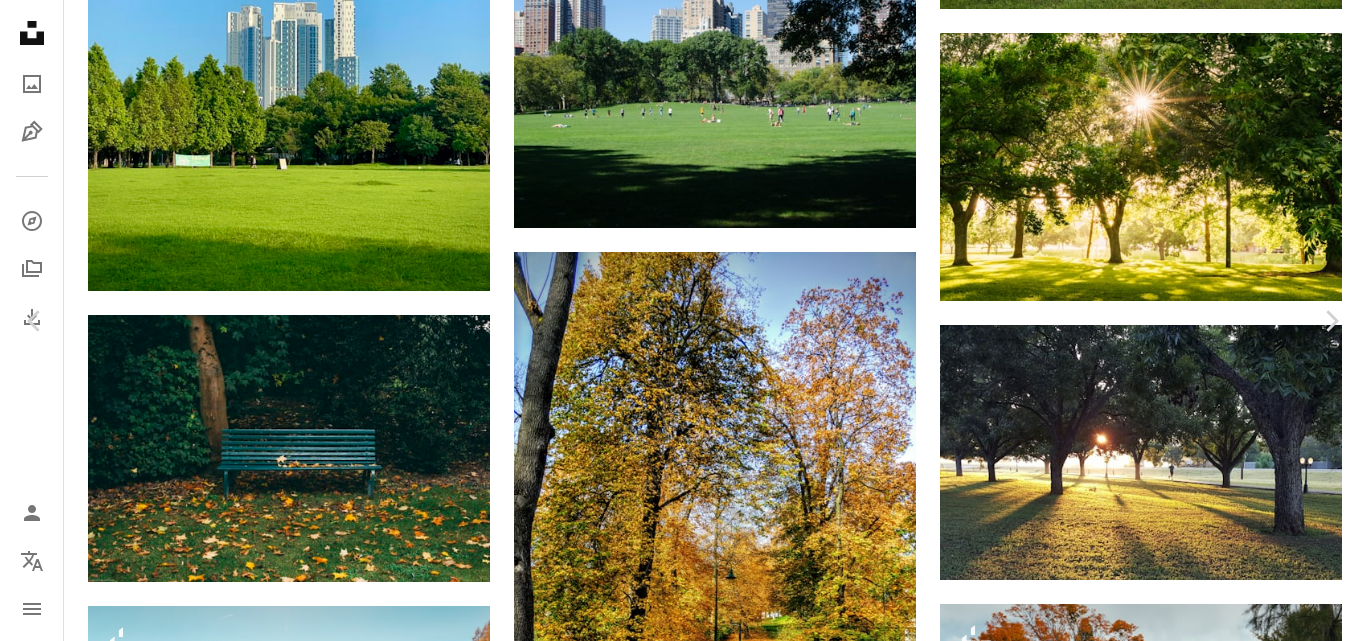 click on "An X shape" at bounding box center (20, 20) 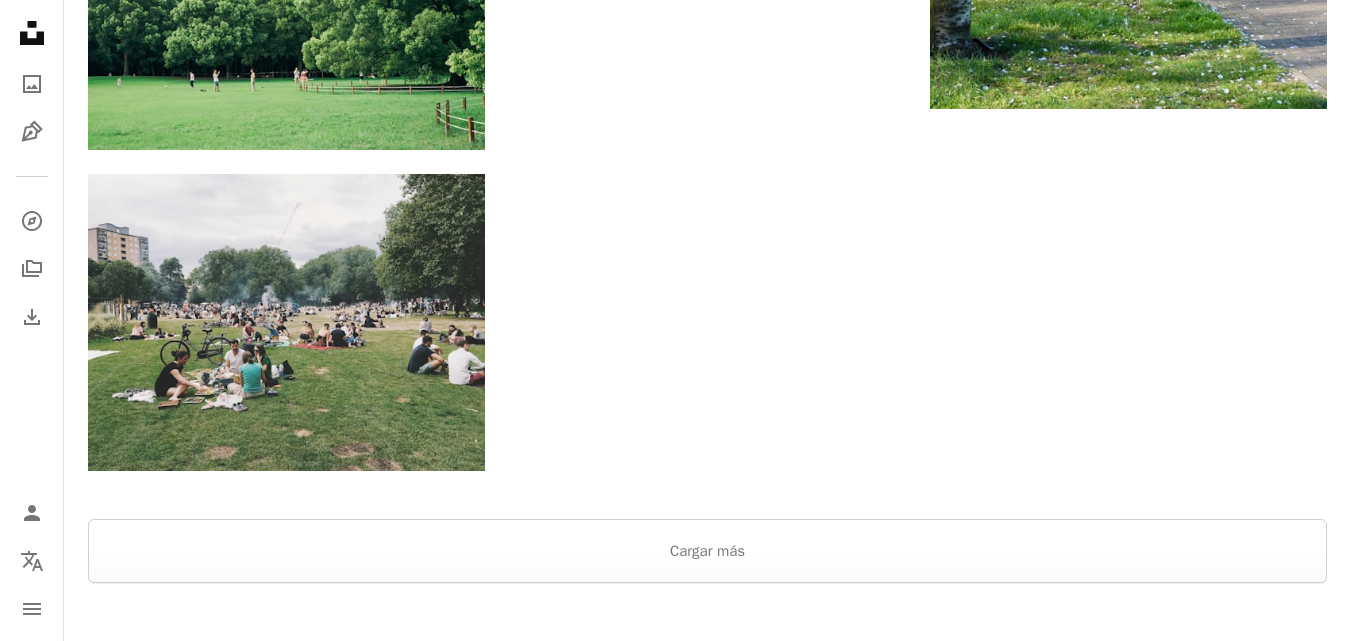 scroll, scrollTop: 6300, scrollLeft: 0, axis: vertical 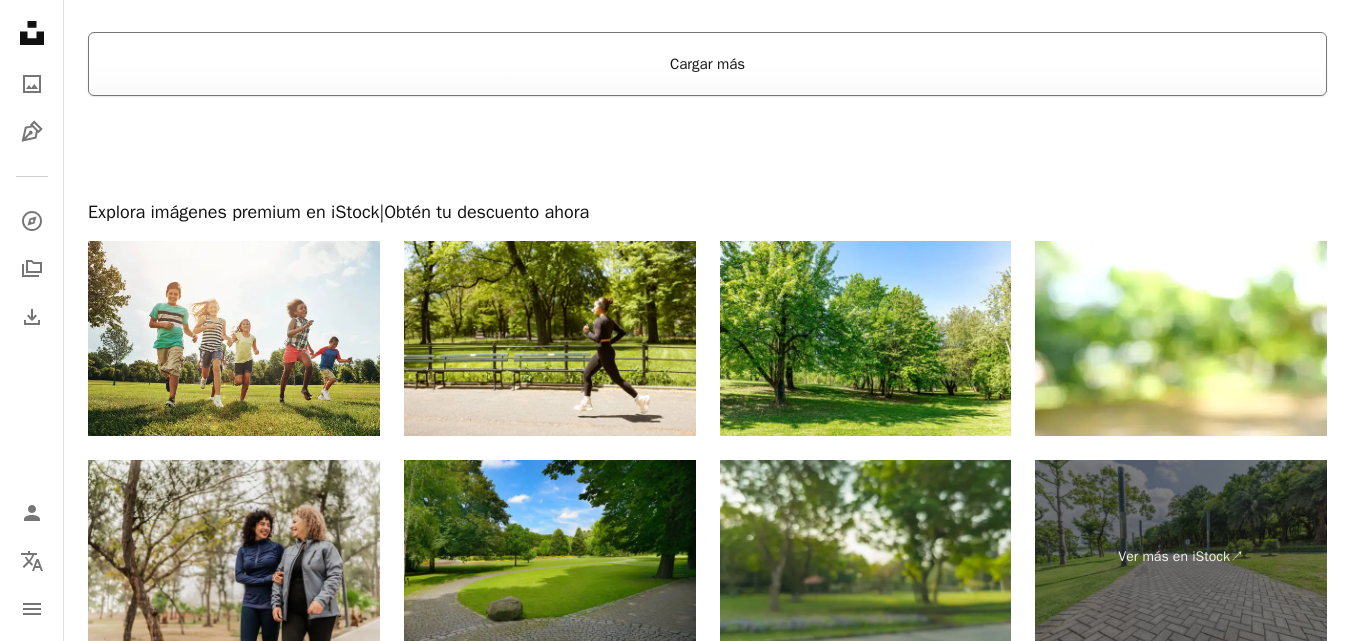 click on "Cargar más" at bounding box center (707, 64) 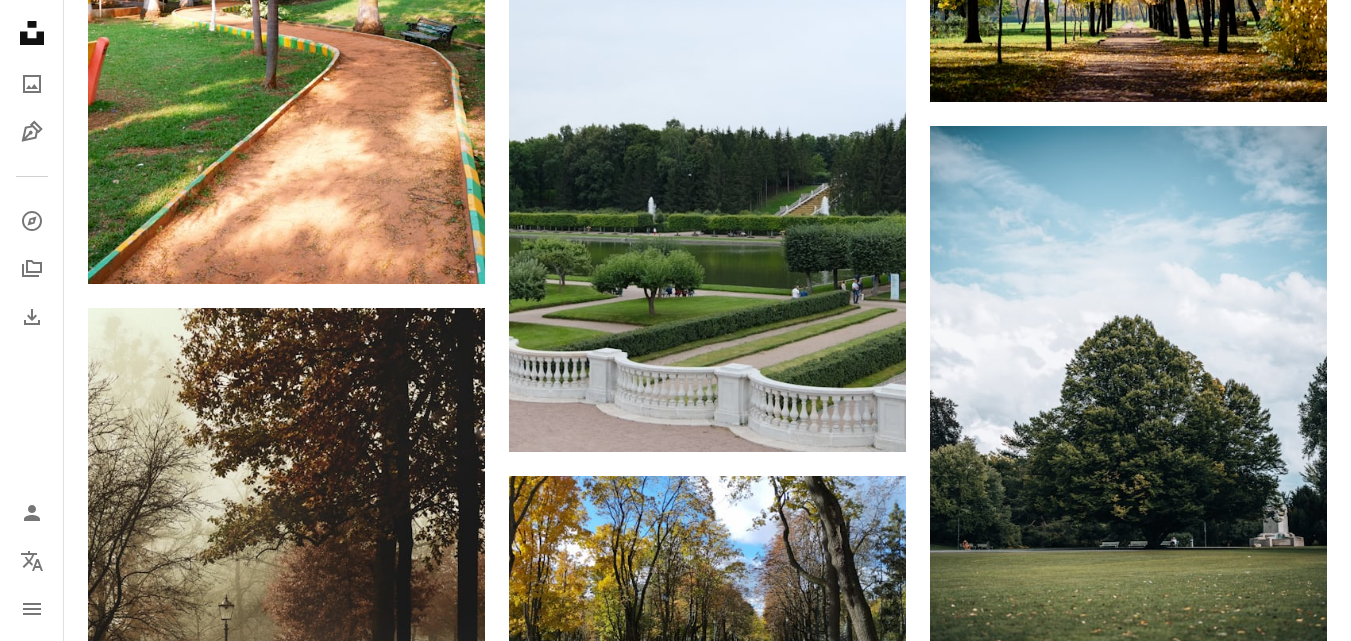 scroll, scrollTop: 29952, scrollLeft: 0, axis: vertical 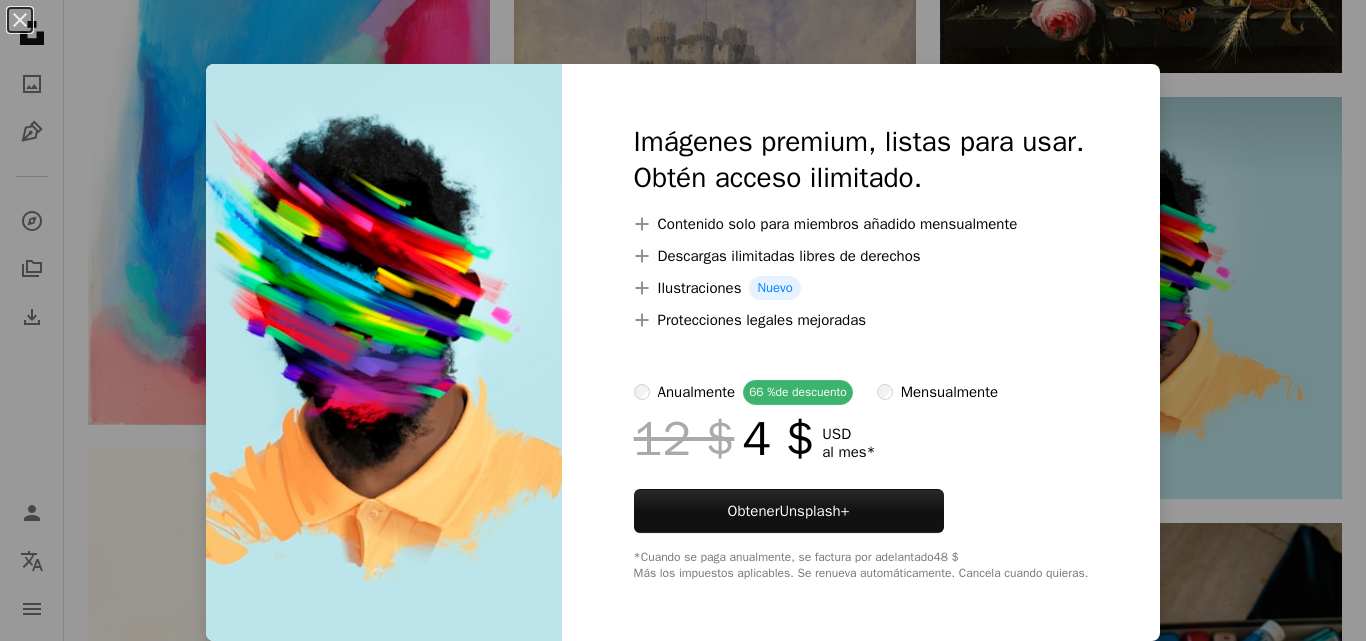 type 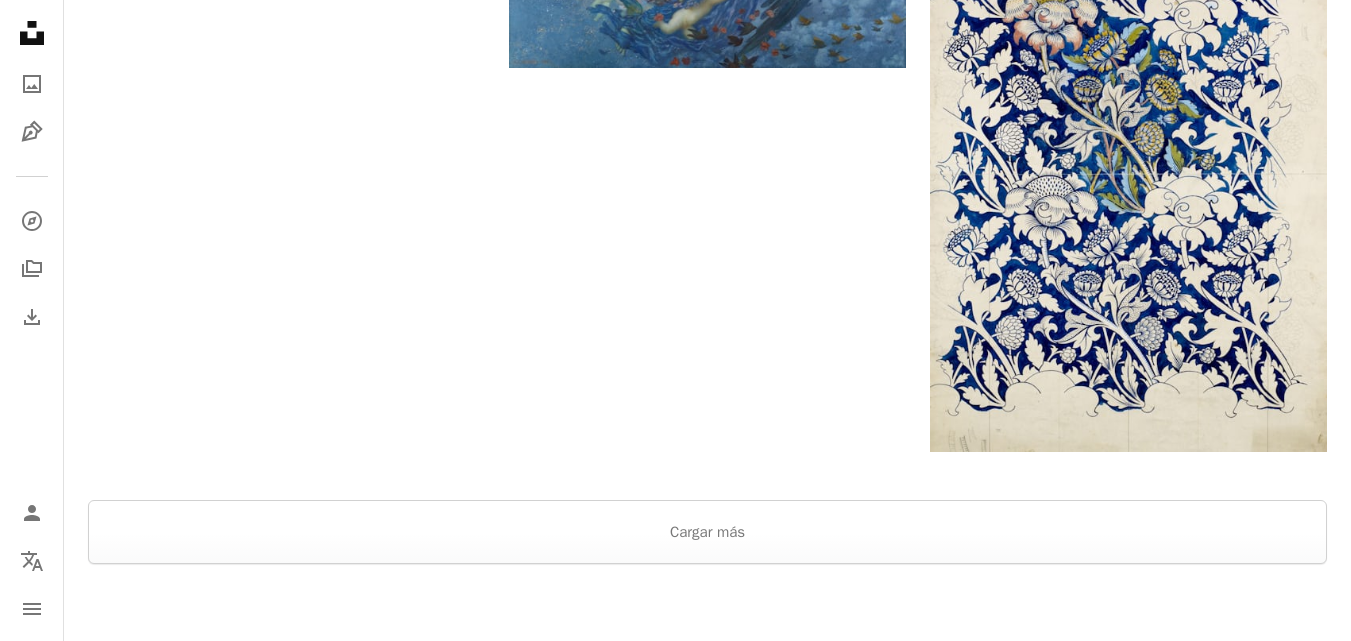 scroll, scrollTop: 3800, scrollLeft: 0, axis: vertical 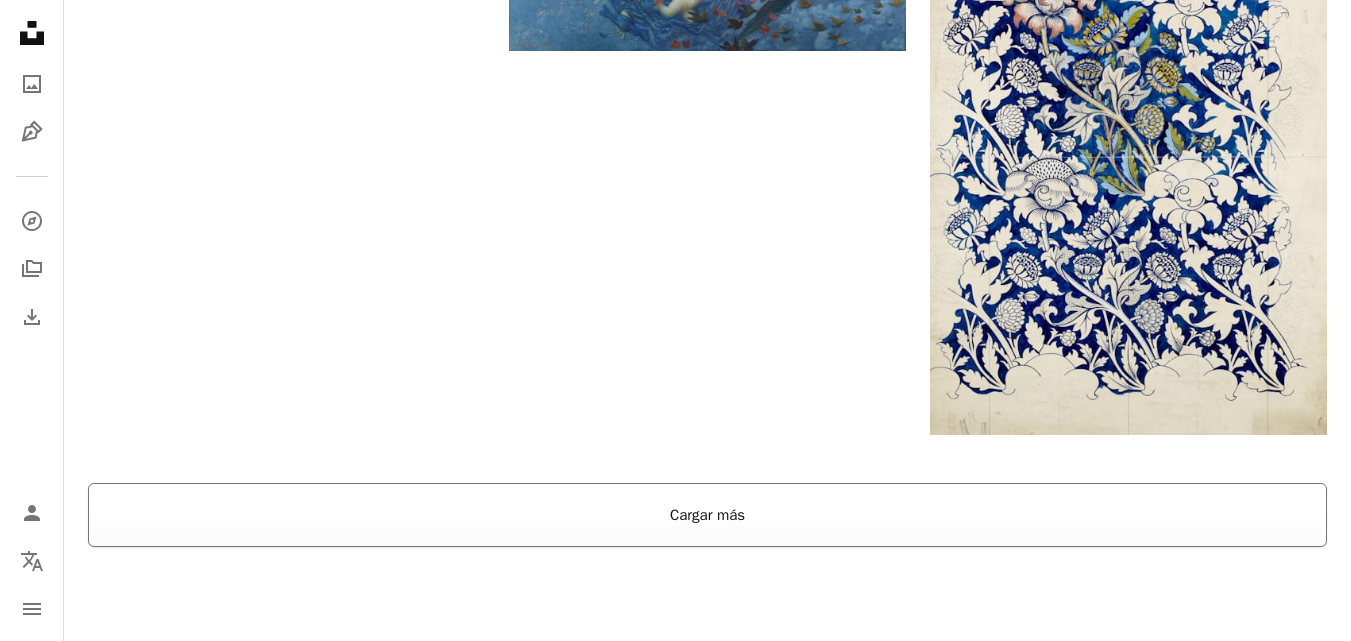 click on "Cargar más" at bounding box center (707, 515) 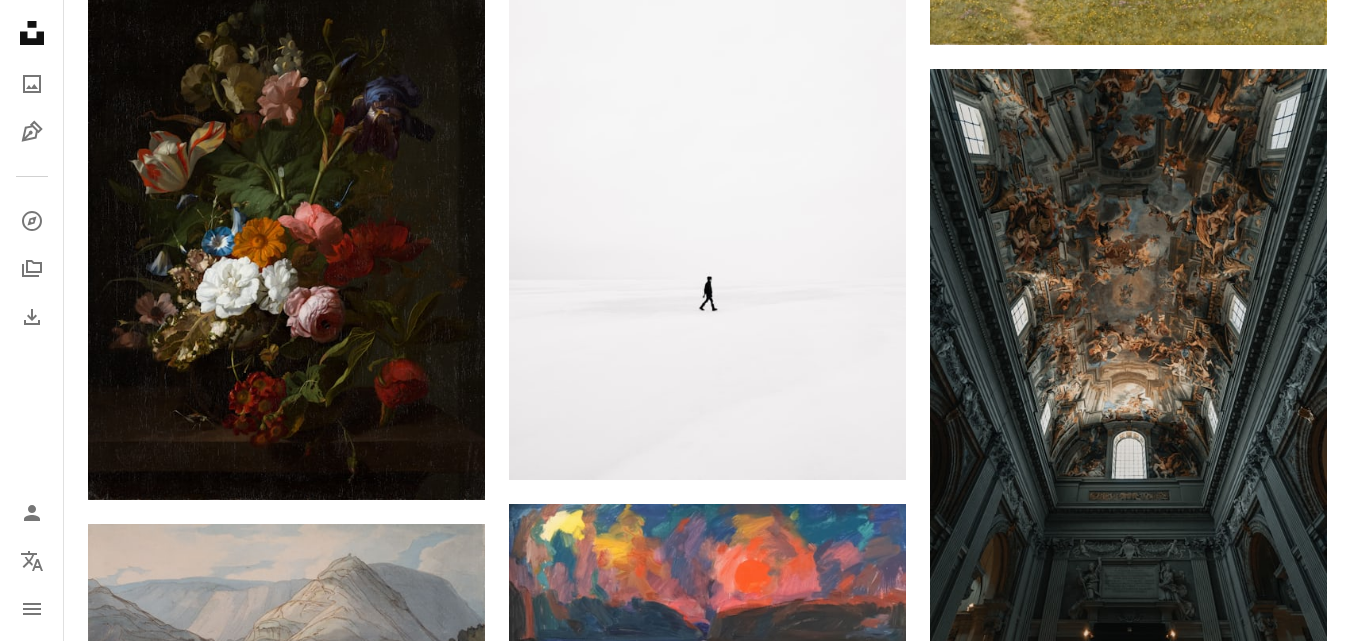 scroll, scrollTop: 21400, scrollLeft: 0, axis: vertical 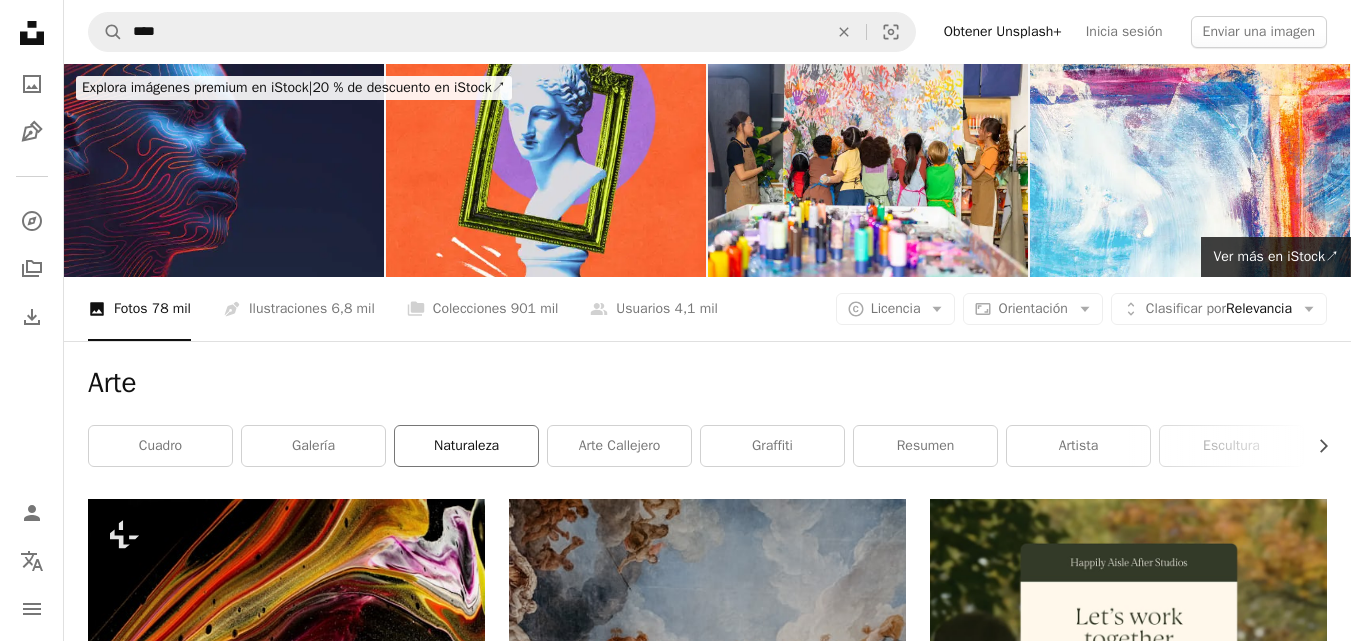 click on "naturaleza" at bounding box center (466, 446) 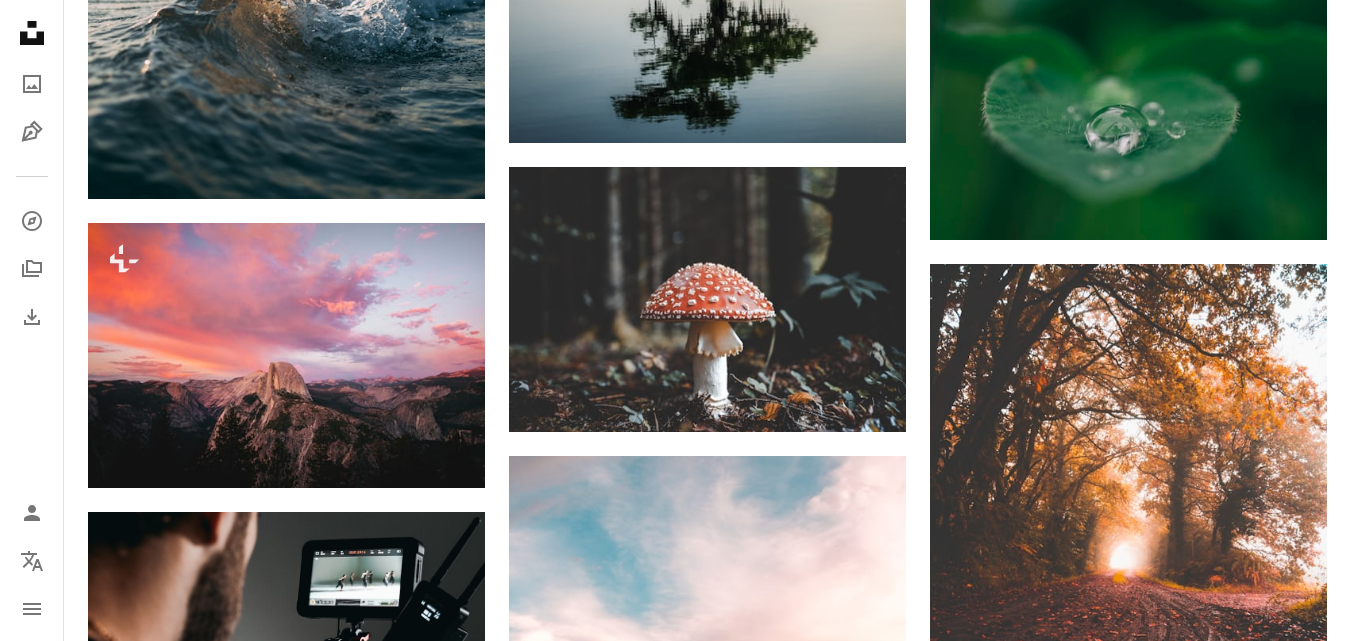 scroll, scrollTop: 4700, scrollLeft: 0, axis: vertical 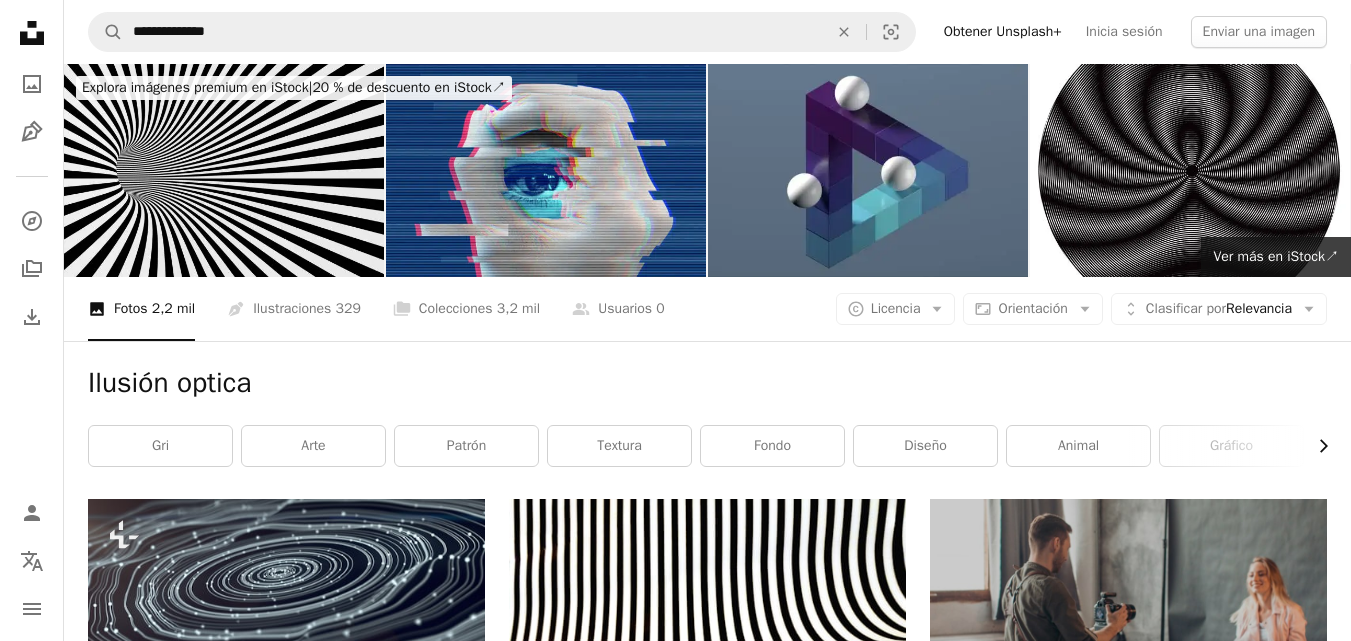 click on "Chevron right" 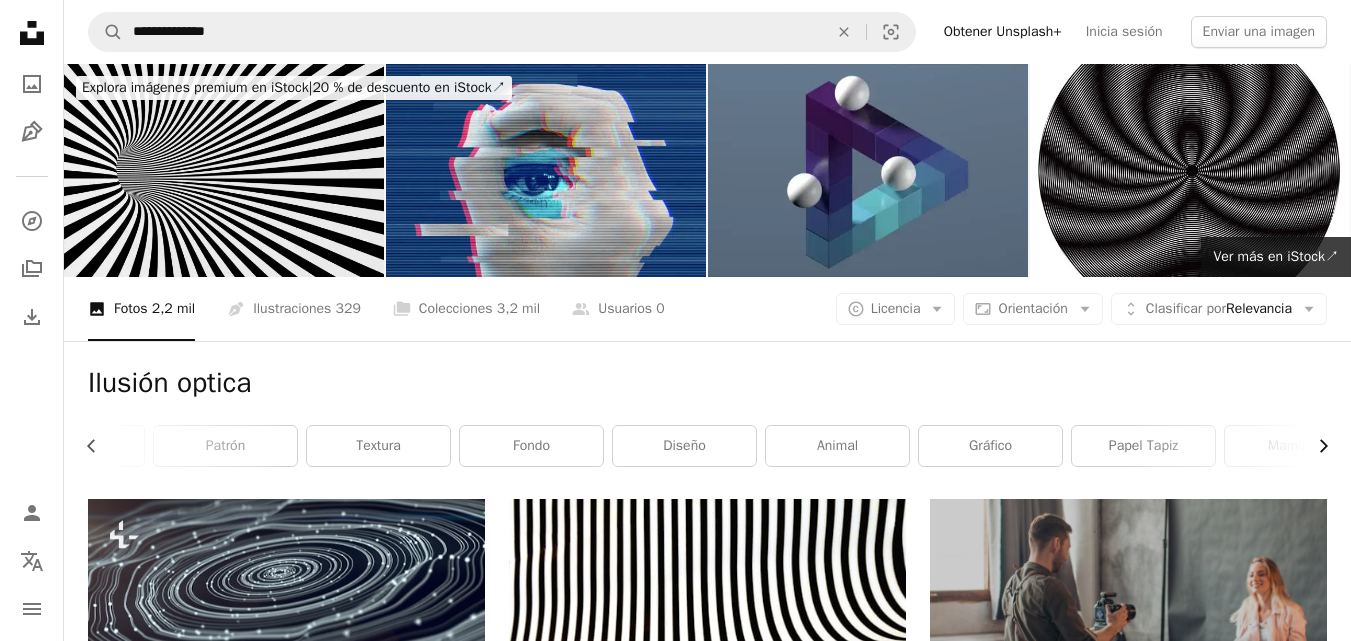 scroll, scrollTop: 0, scrollLeft: 300, axis: horizontal 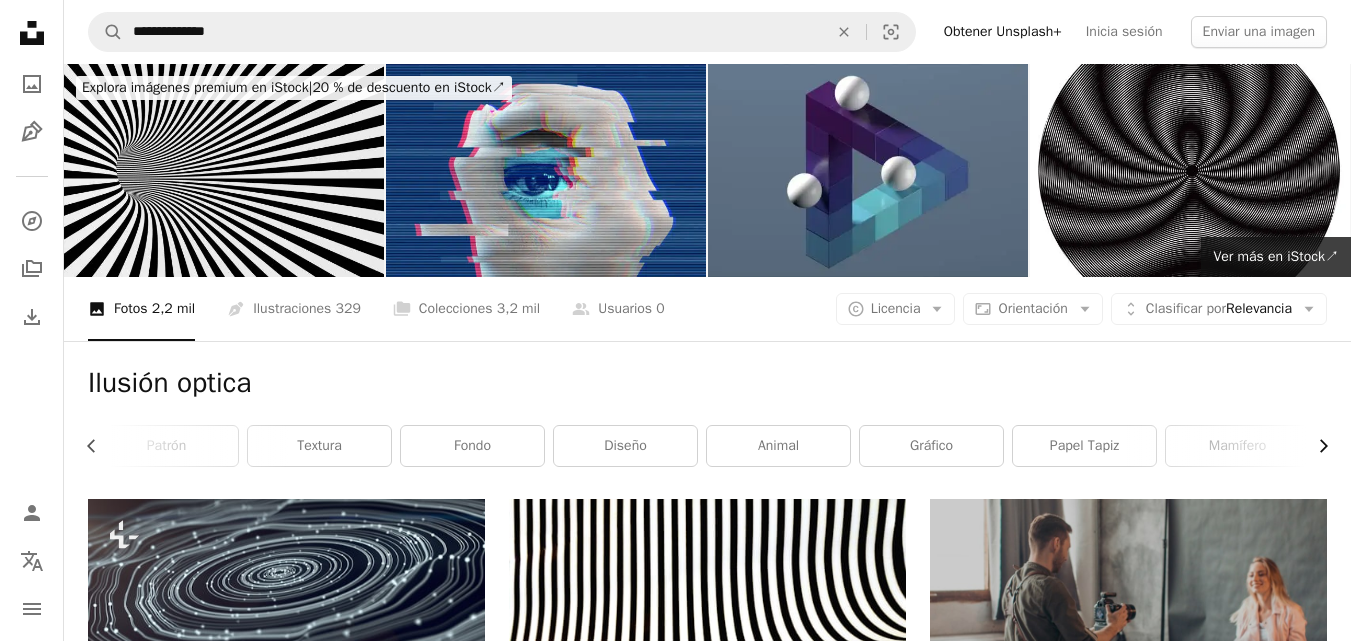 click on "Chevron right" 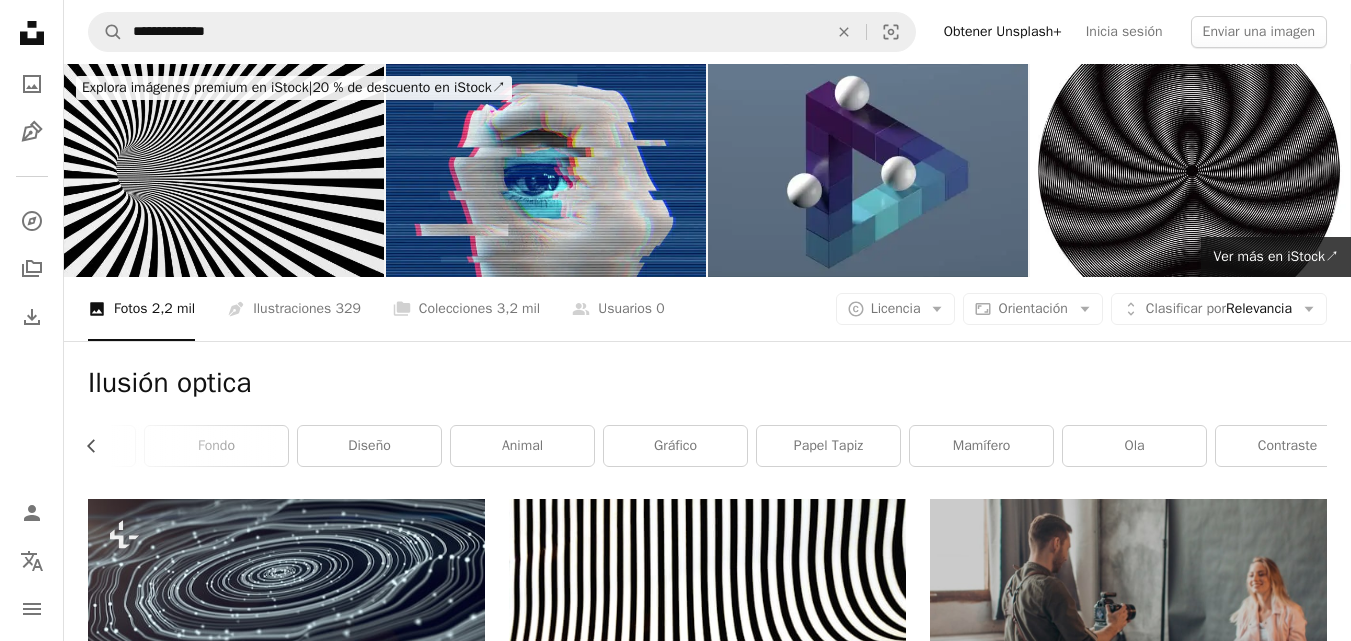 scroll, scrollTop: 0, scrollLeft: 589, axis: horizontal 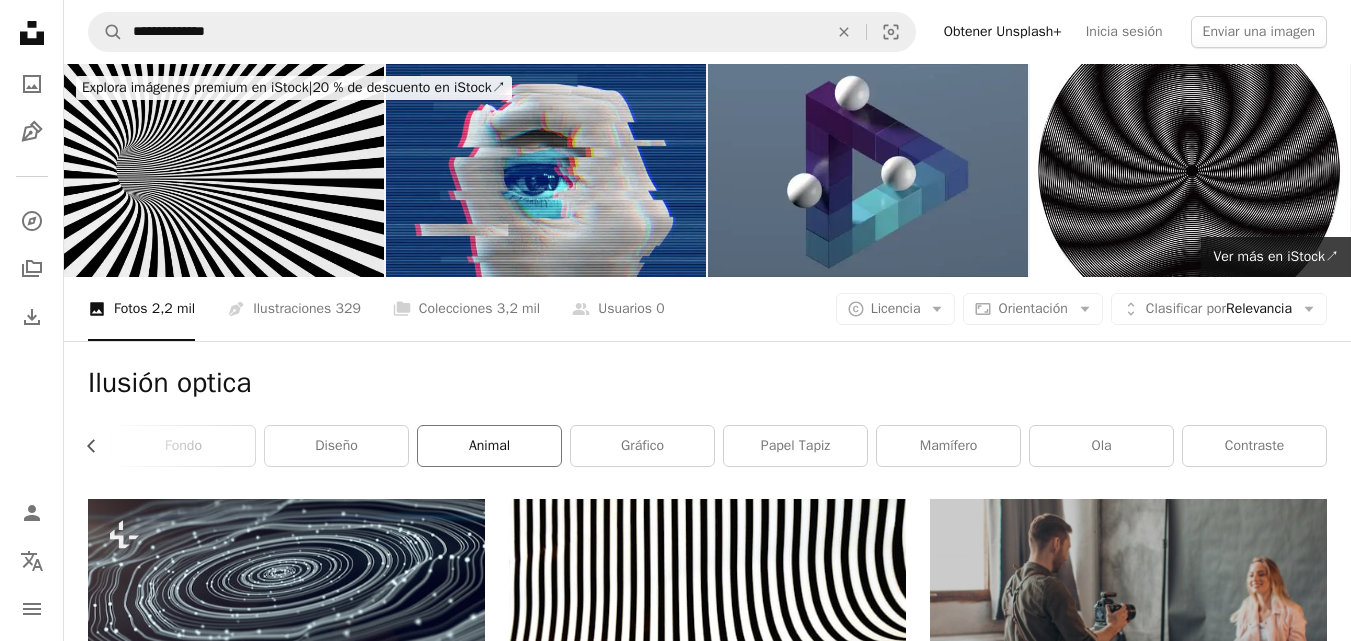 click on "animal" at bounding box center [489, 446] 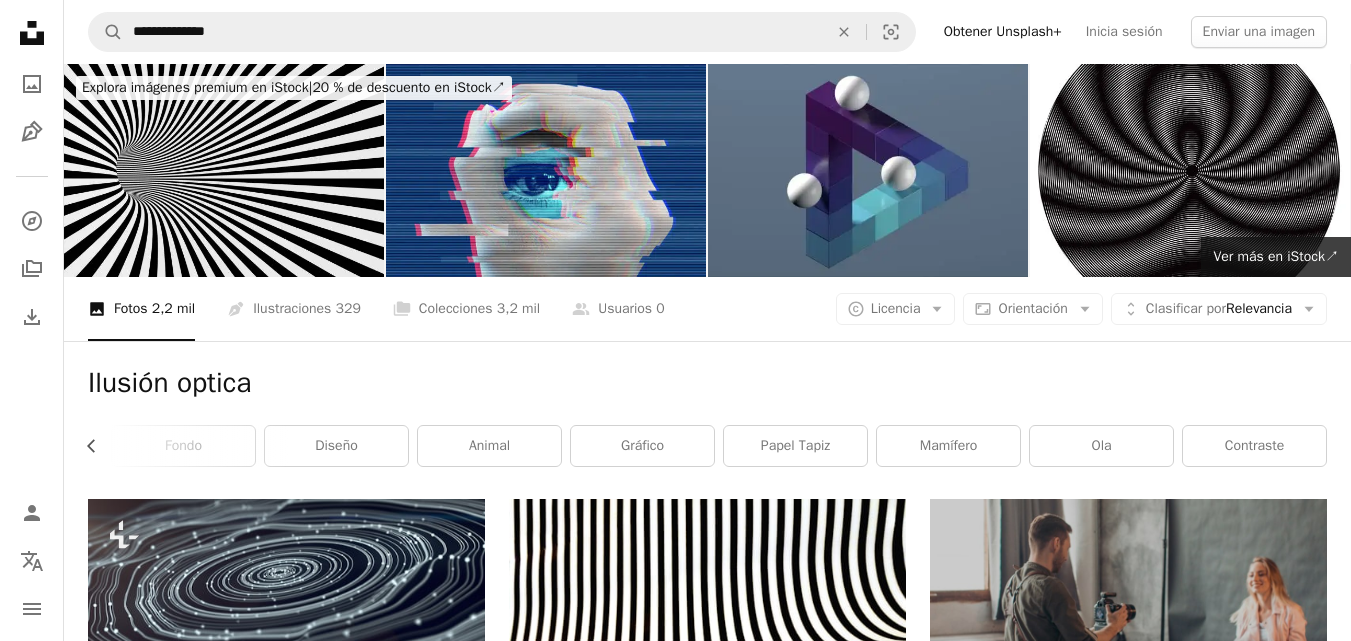scroll, scrollTop: 0, scrollLeft: 0, axis: both 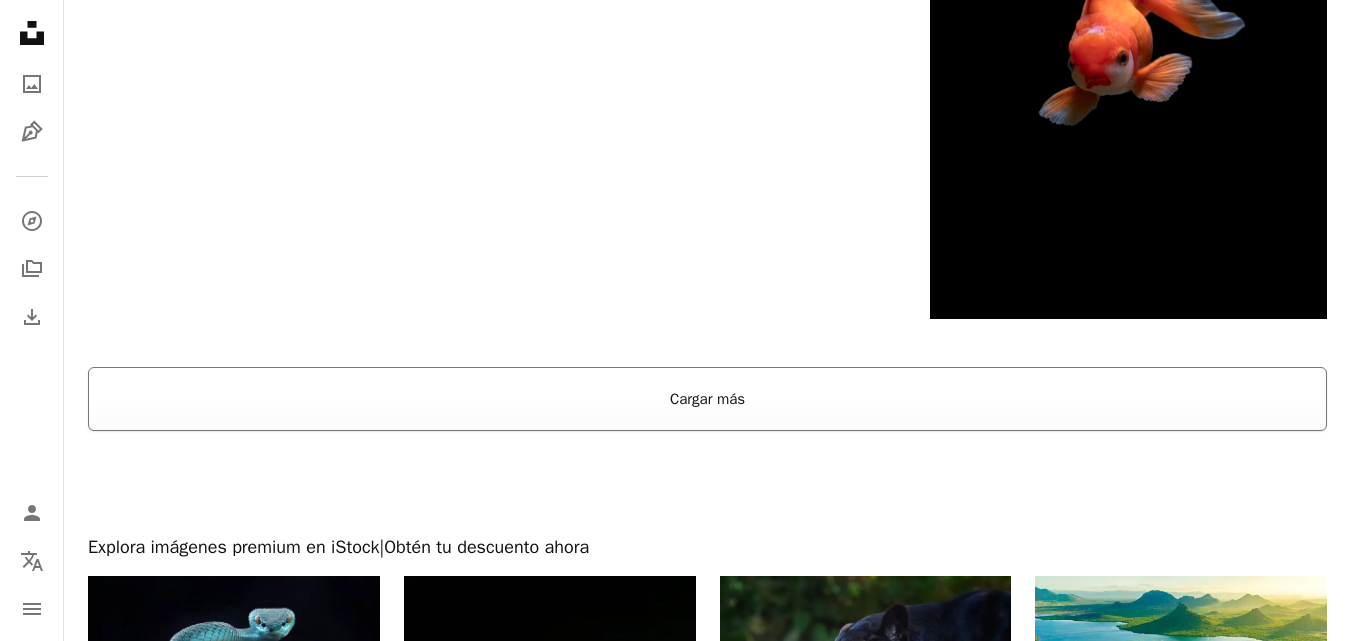 click on "Cargar más" at bounding box center (707, 399) 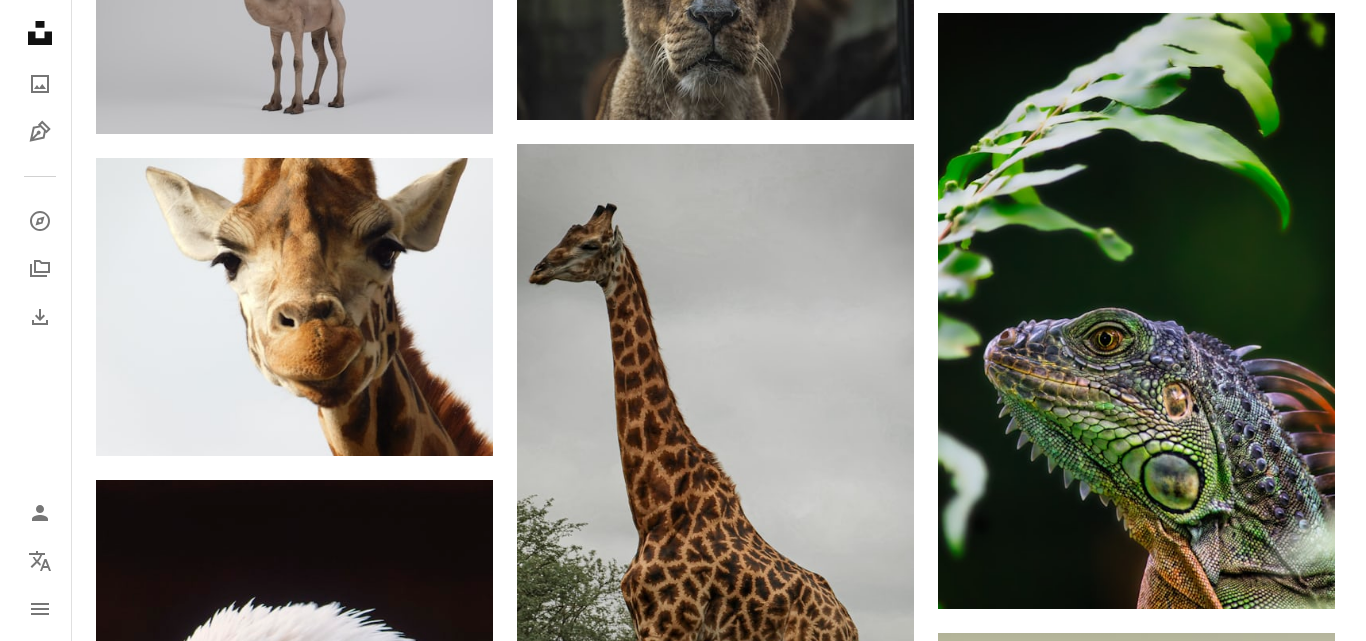 scroll, scrollTop: 17900, scrollLeft: 0, axis: vertical 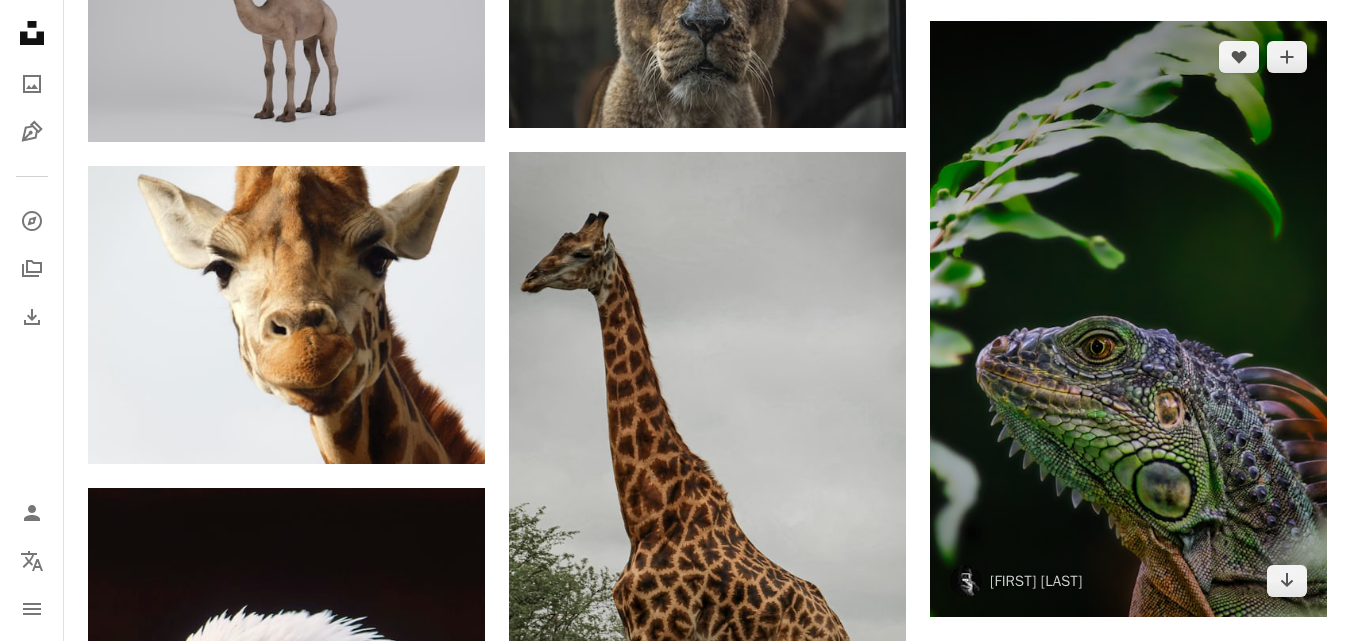 click at bounding box center (1128, 319) 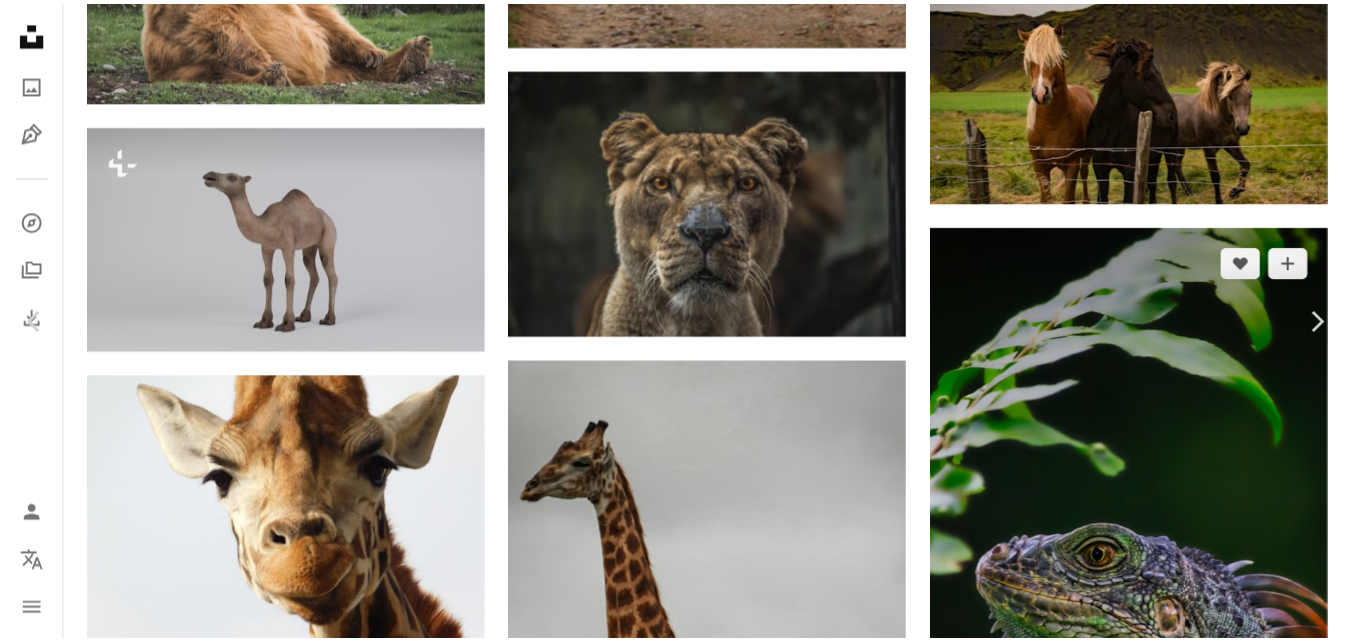 scroll, scrollTop: 200, scrollLeft: 0, axis: vertical 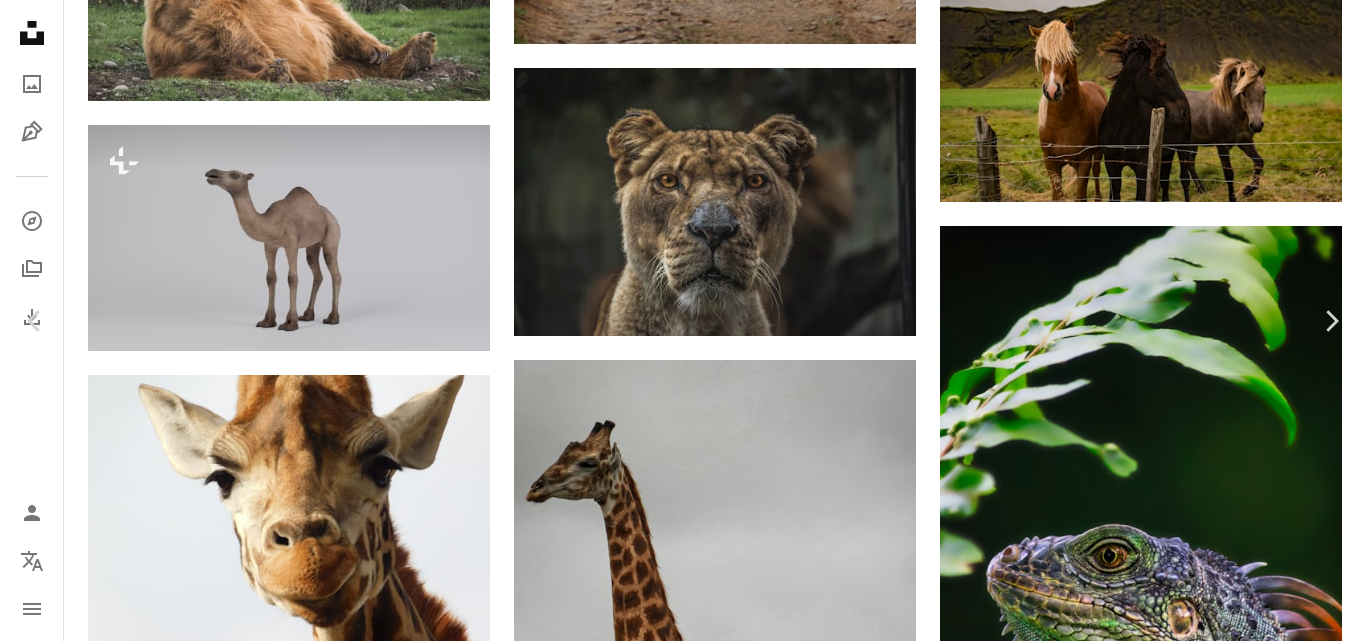 click on "Descargar gratis" at bounding box center [1160, 5208] 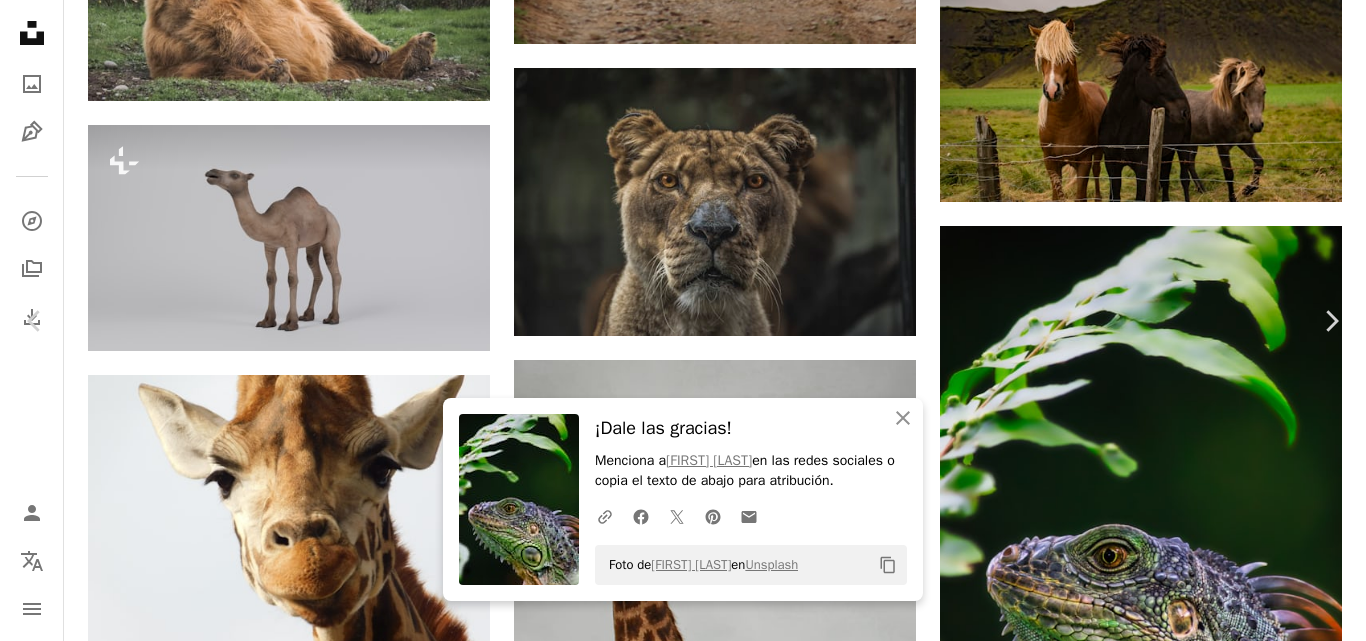 click on "An X shape" at bounding box center [20, 20] 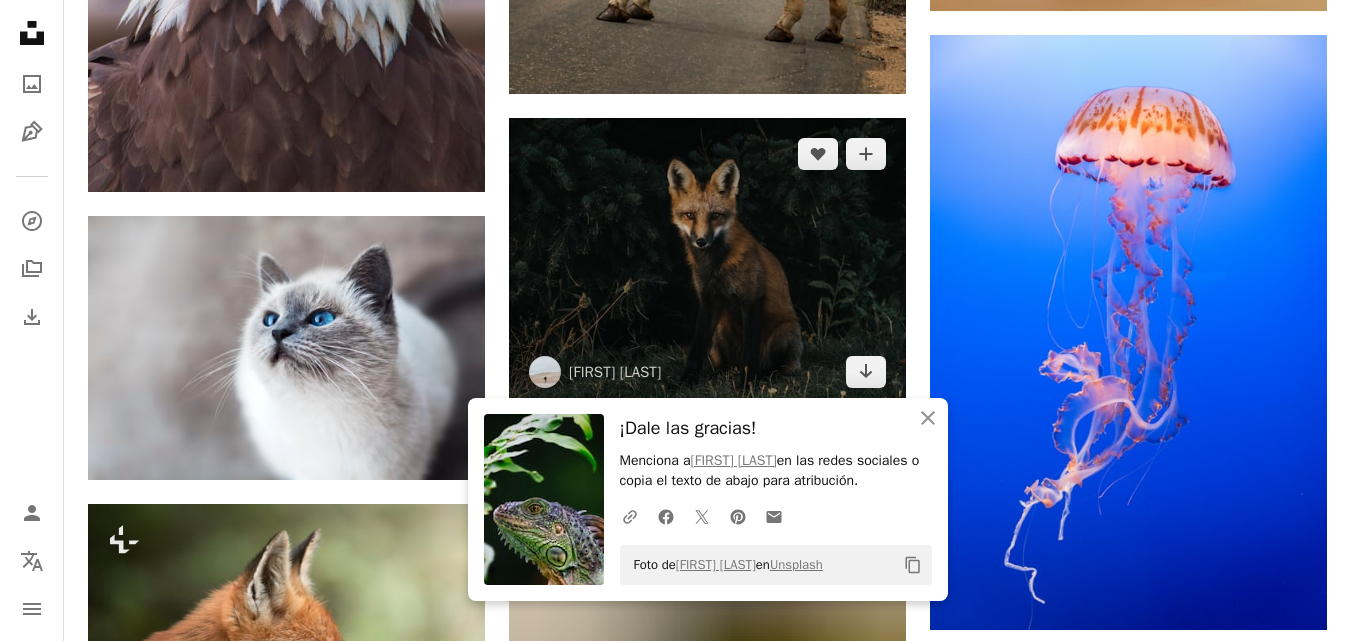 scroll, scrollTop: 18800, scrollLeft: 0, axis: vertical 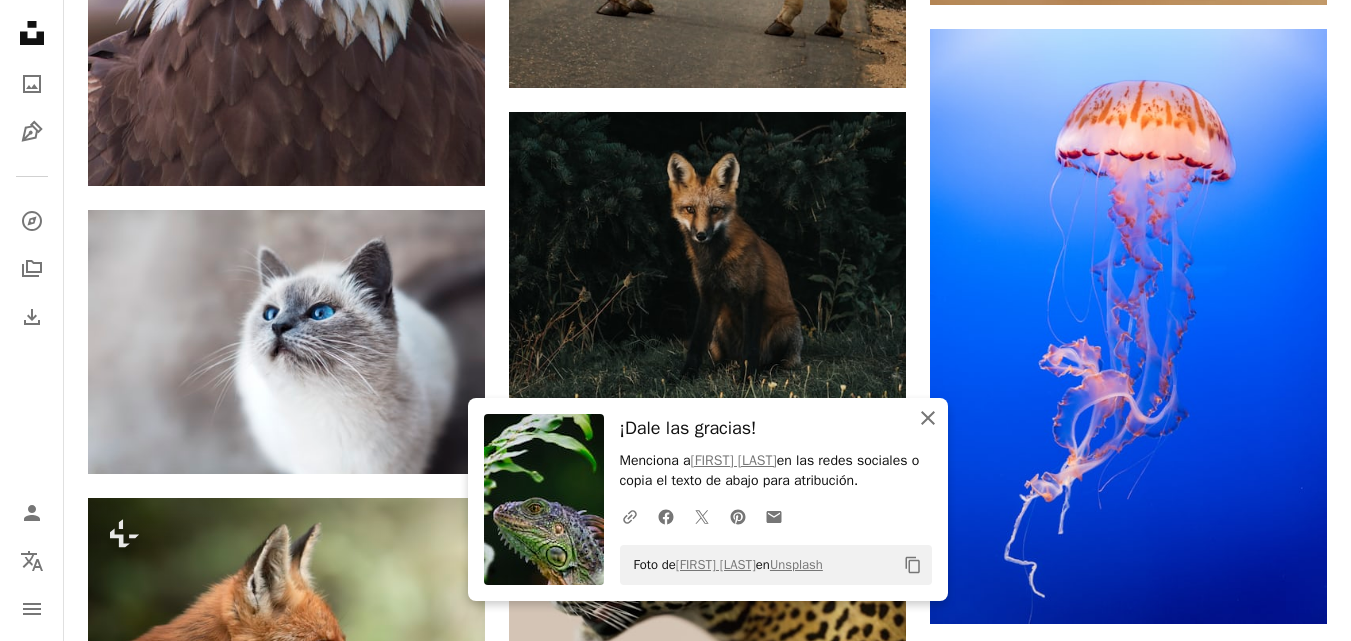 click on "An X shape" 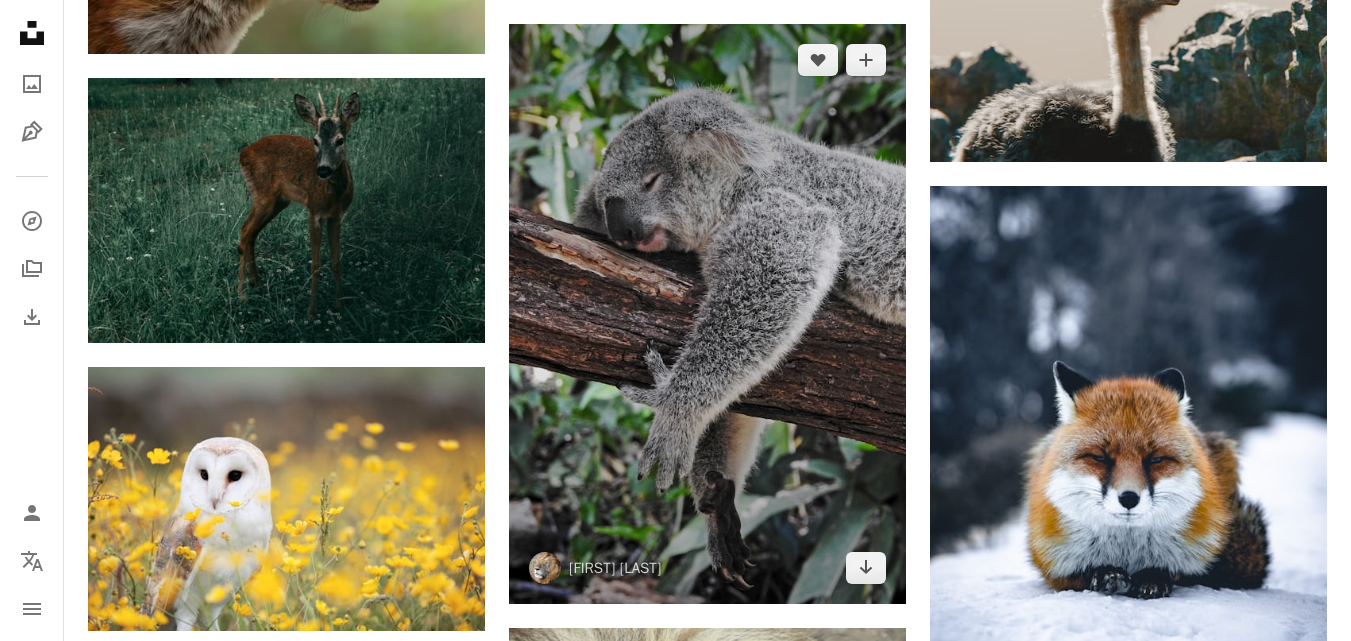 scroll, scrollTop: 19600, scrollLeft: 0, axis: vertical 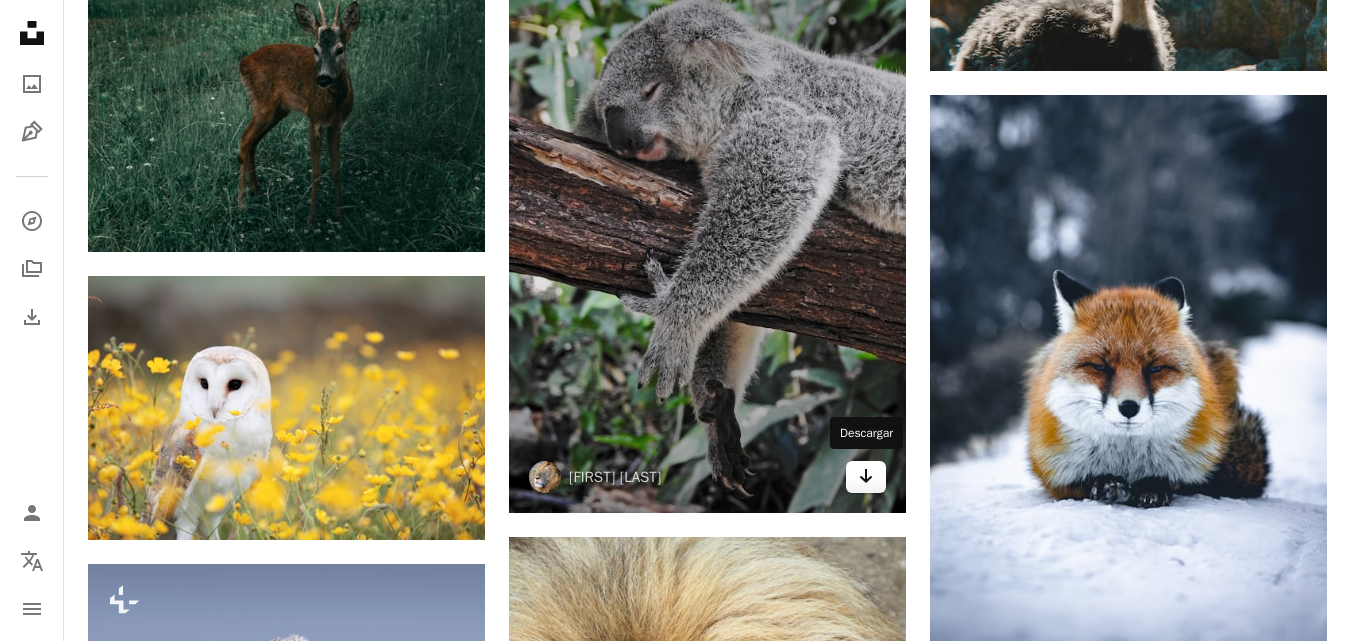 click on "Arrow pointing down" 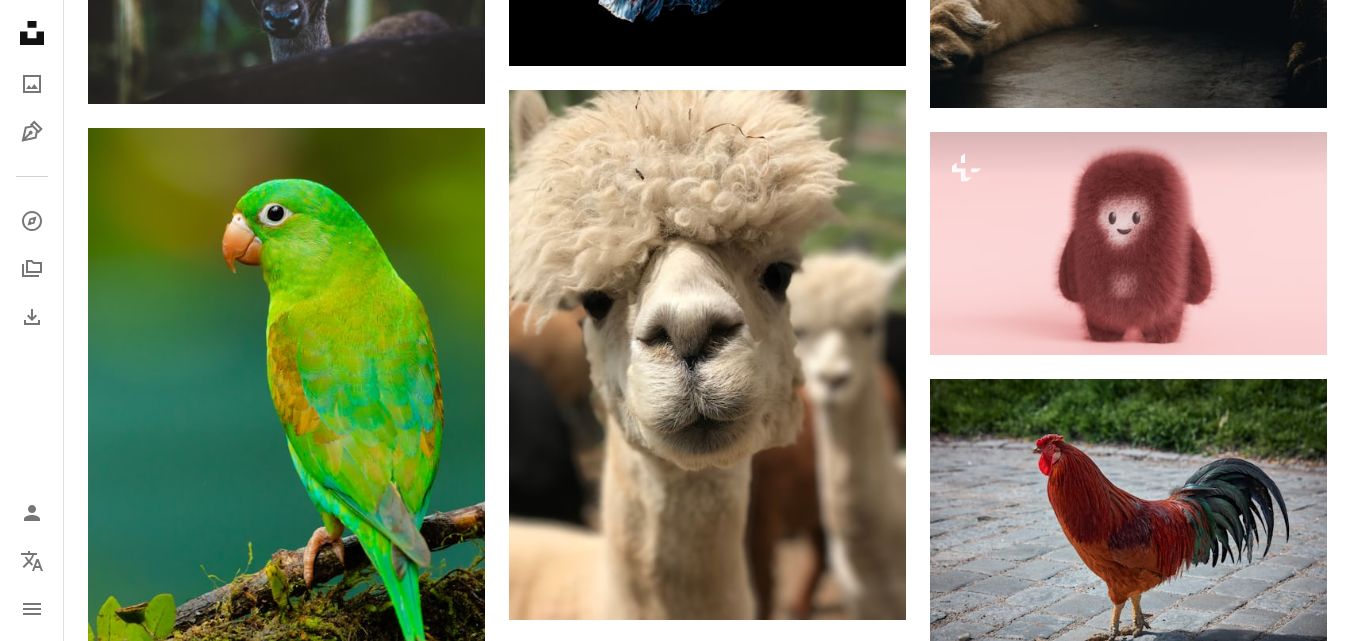 scroll, scrollTop: 22200, scrollLeft: 0, axis: vertical 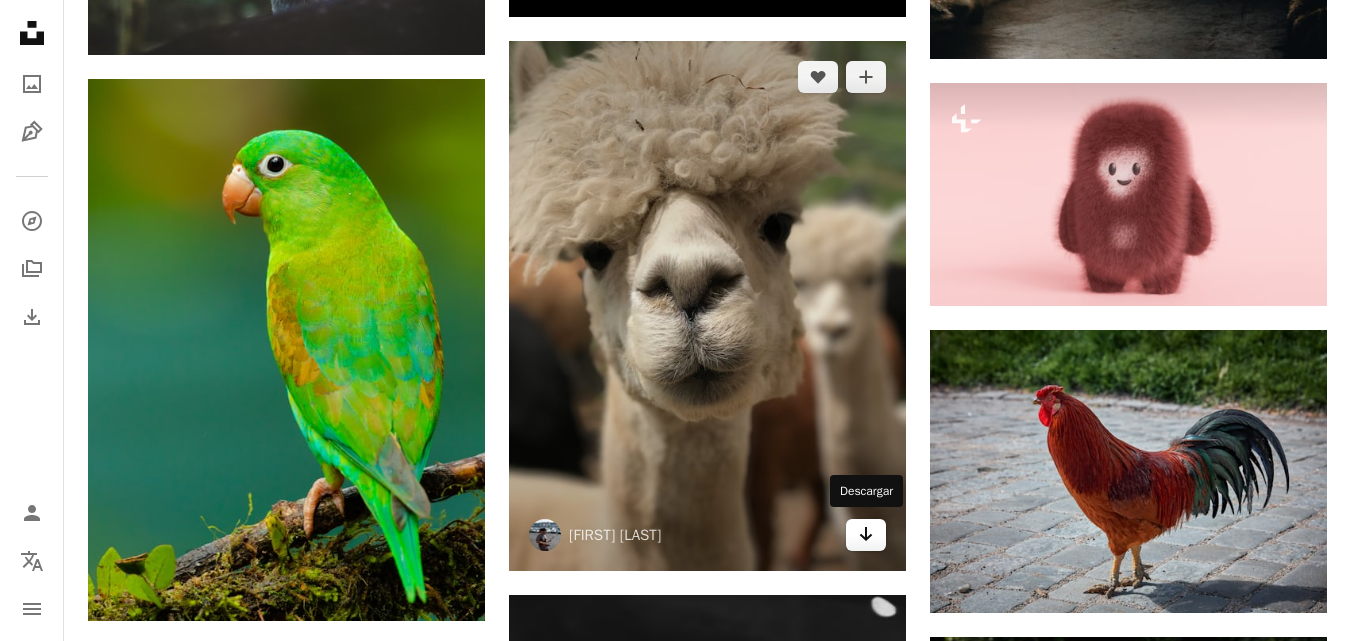 click on "Arrow pointing down" at bounding box center (866, 535) 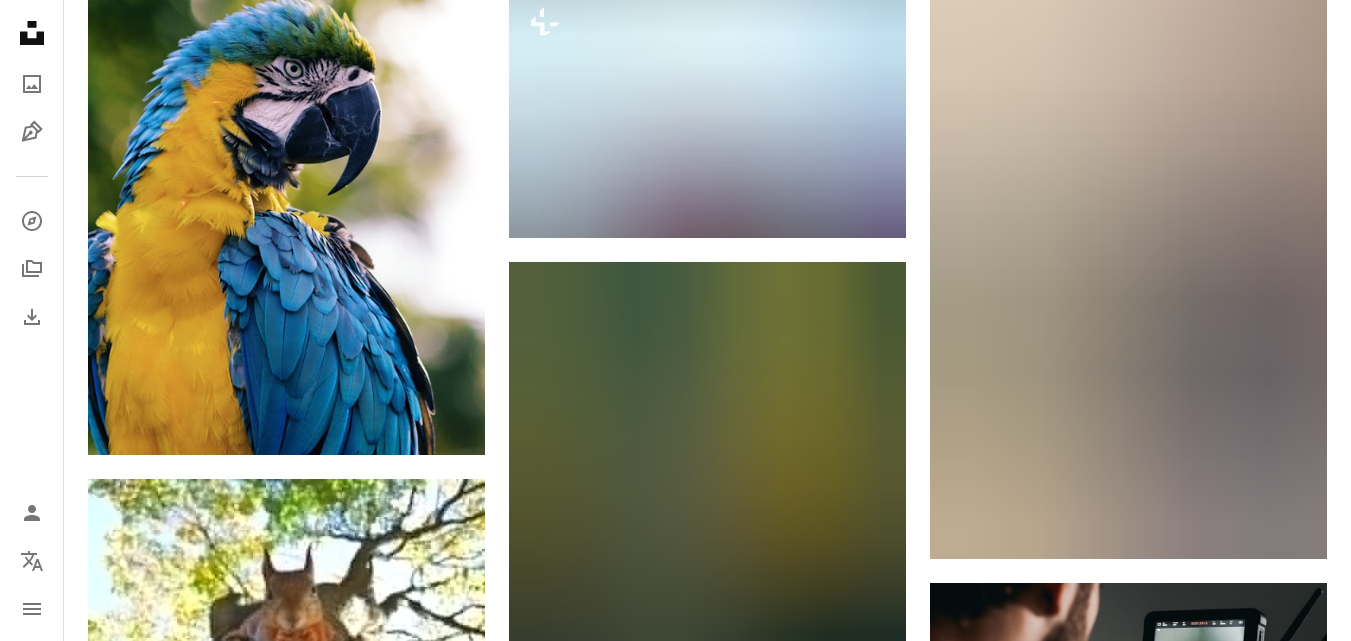 scroll, scrollTop: 0, scrollLeft: 0, axis: both 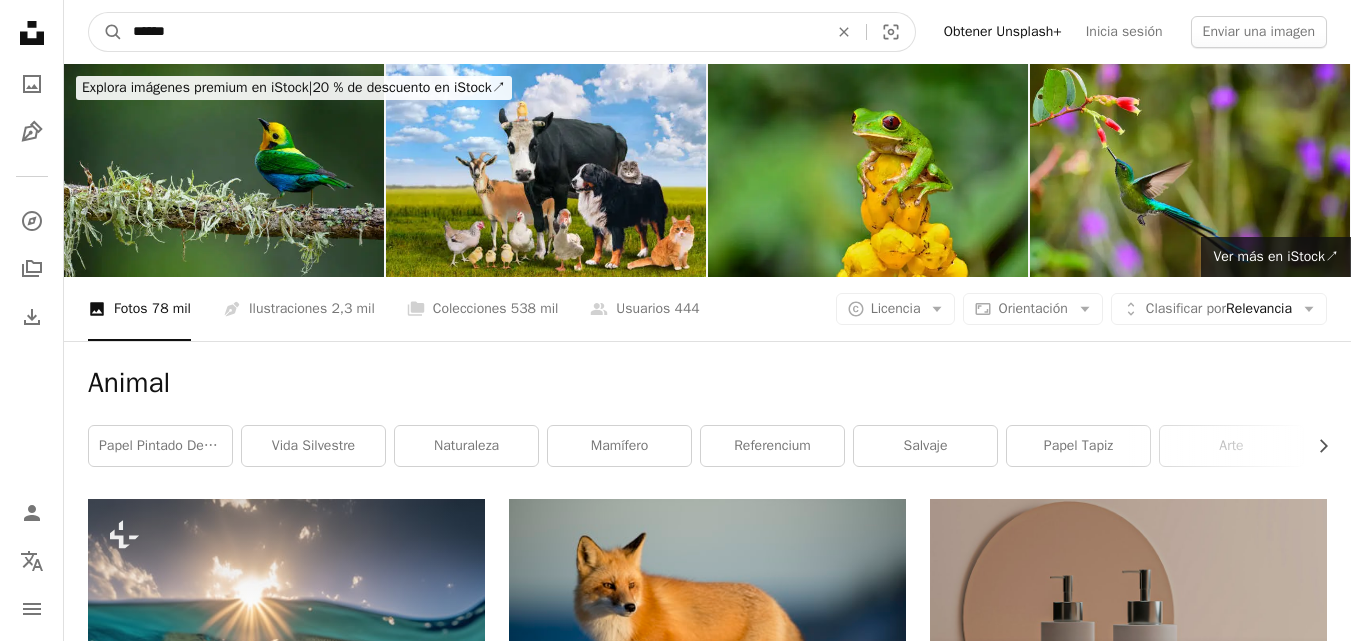 drag, startPoint x: 218, startPoint y: 32, endPoint x: 24, endPoint y: -15, distance: 199.61212 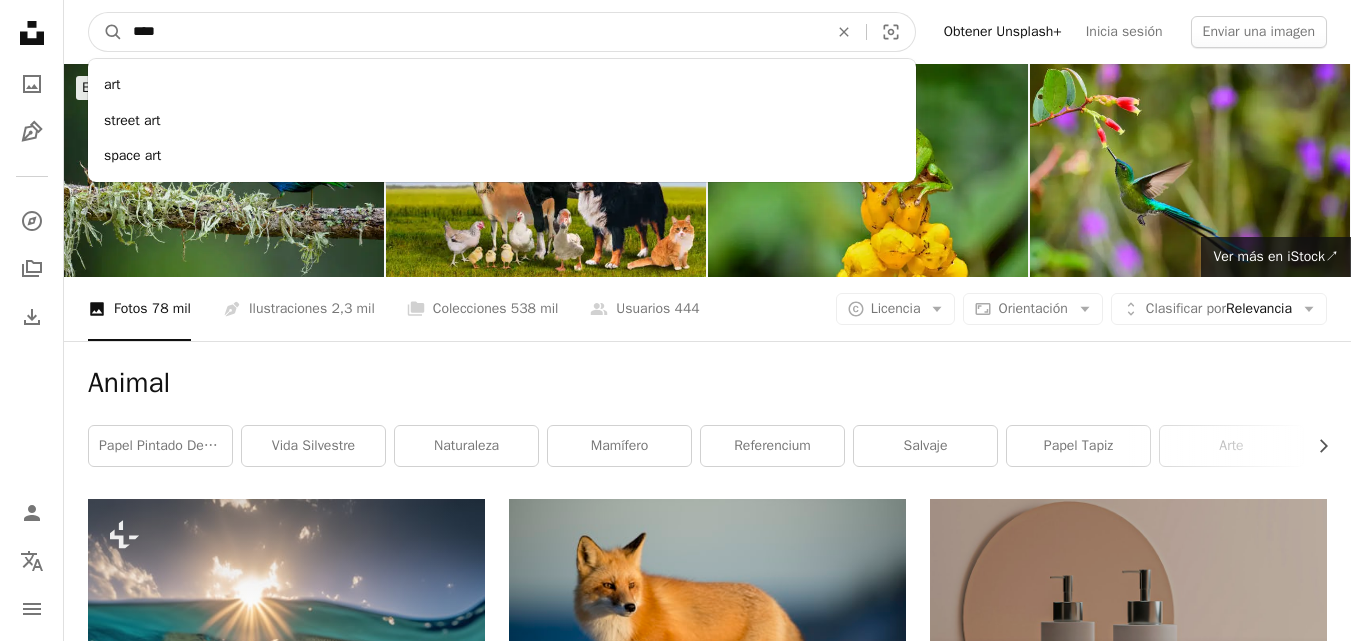 type on "****" 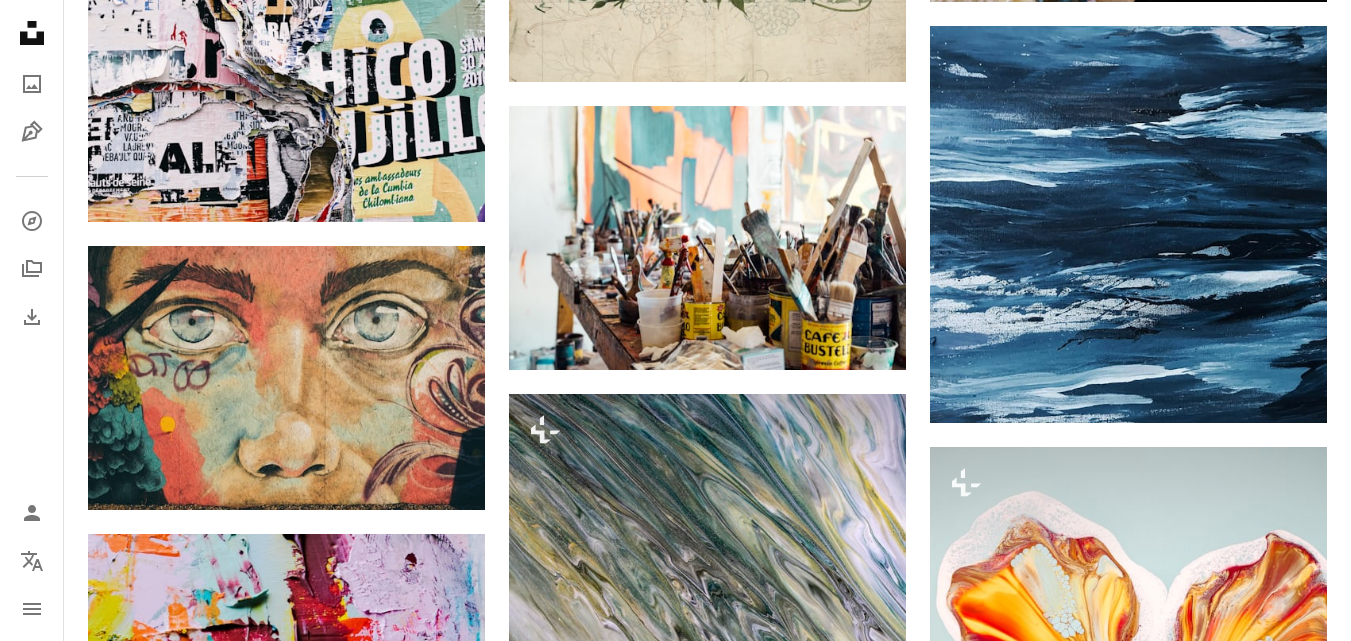 scroll, scrollTop: 2500, scrollLeft: 0, axis: vertical 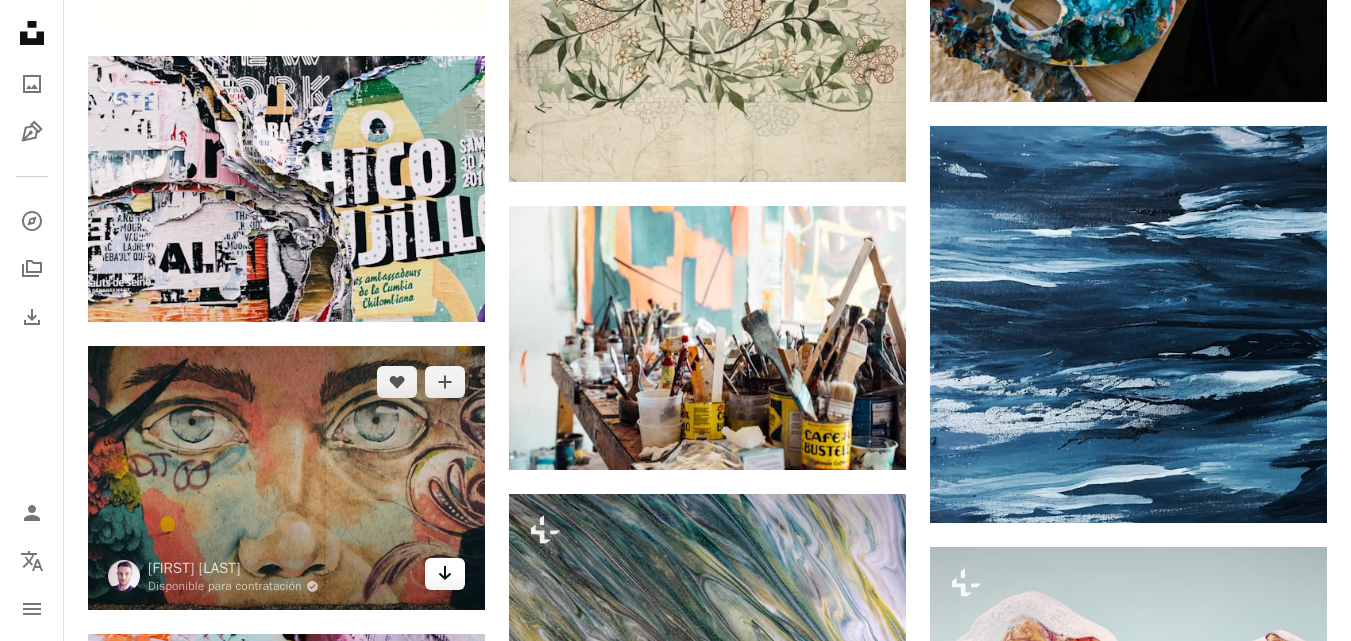 click on "Arrow pointing down" at bounding box center (445, 574) 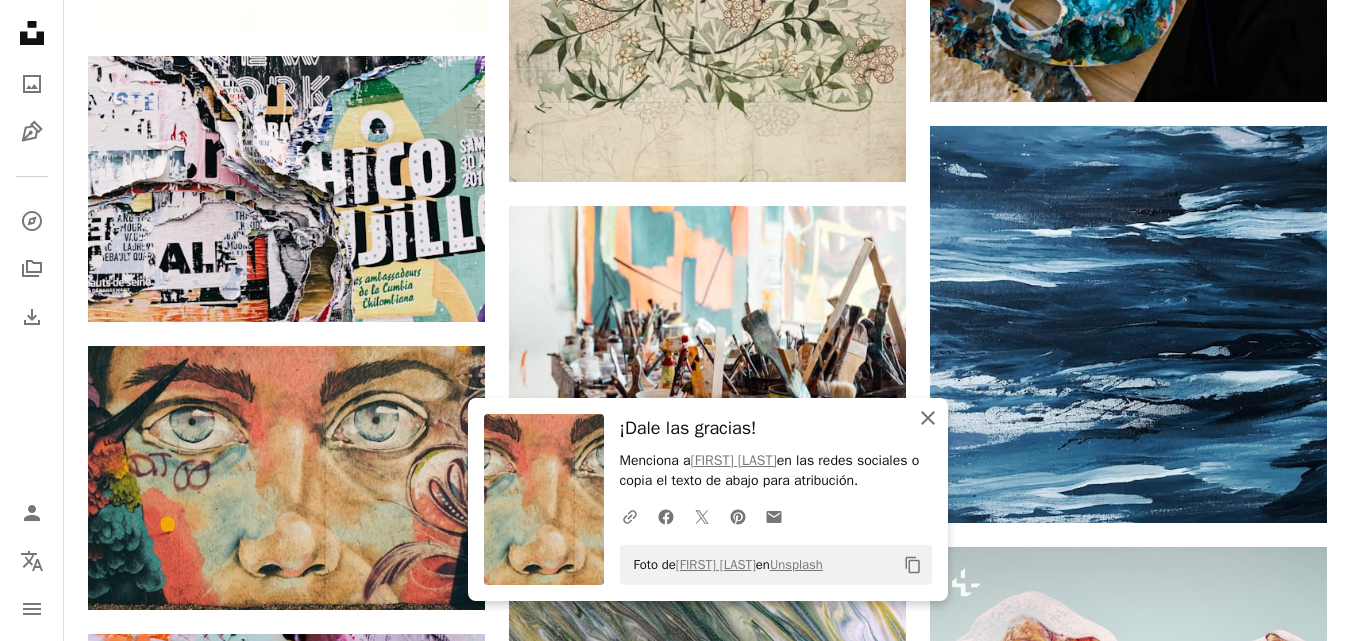 click on "An X shape" 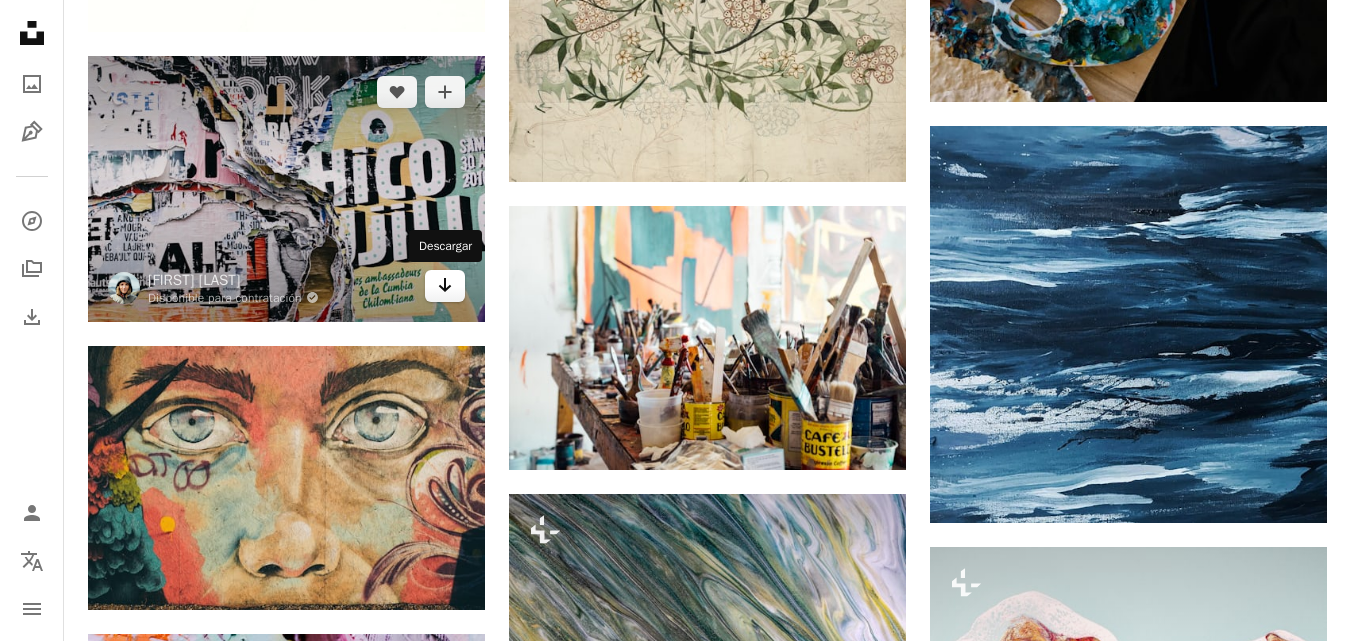 click on "Arrow pointing down" 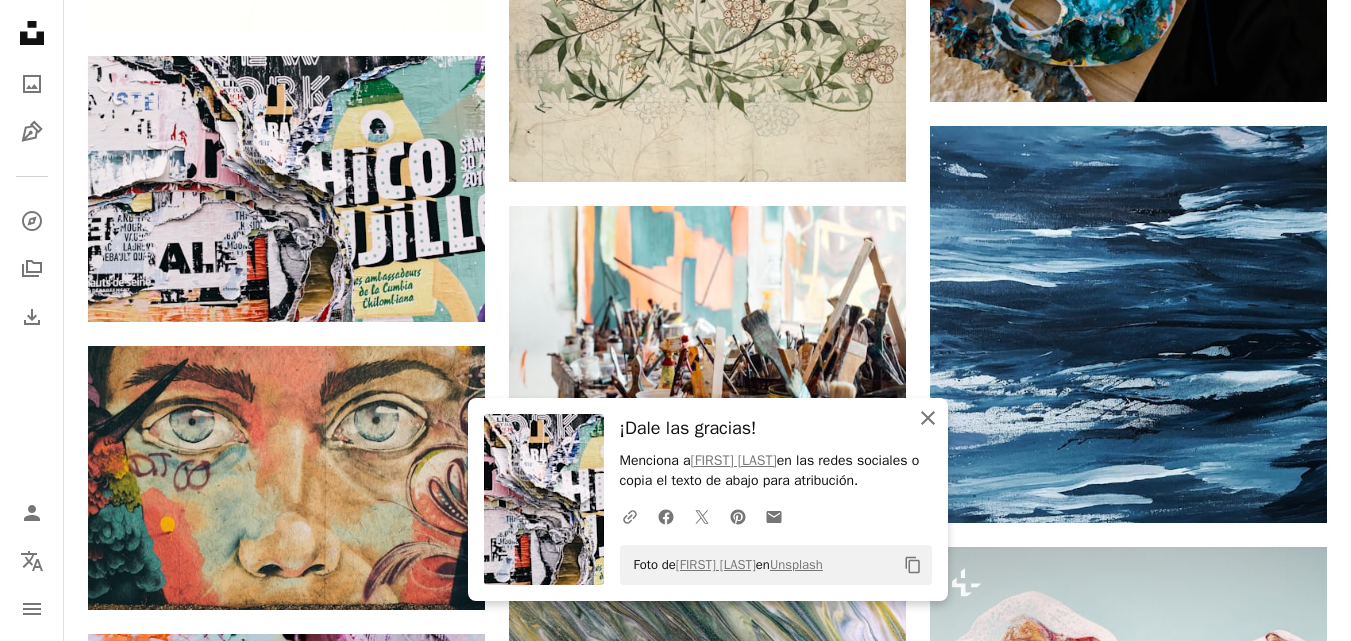 click on "An X shape" 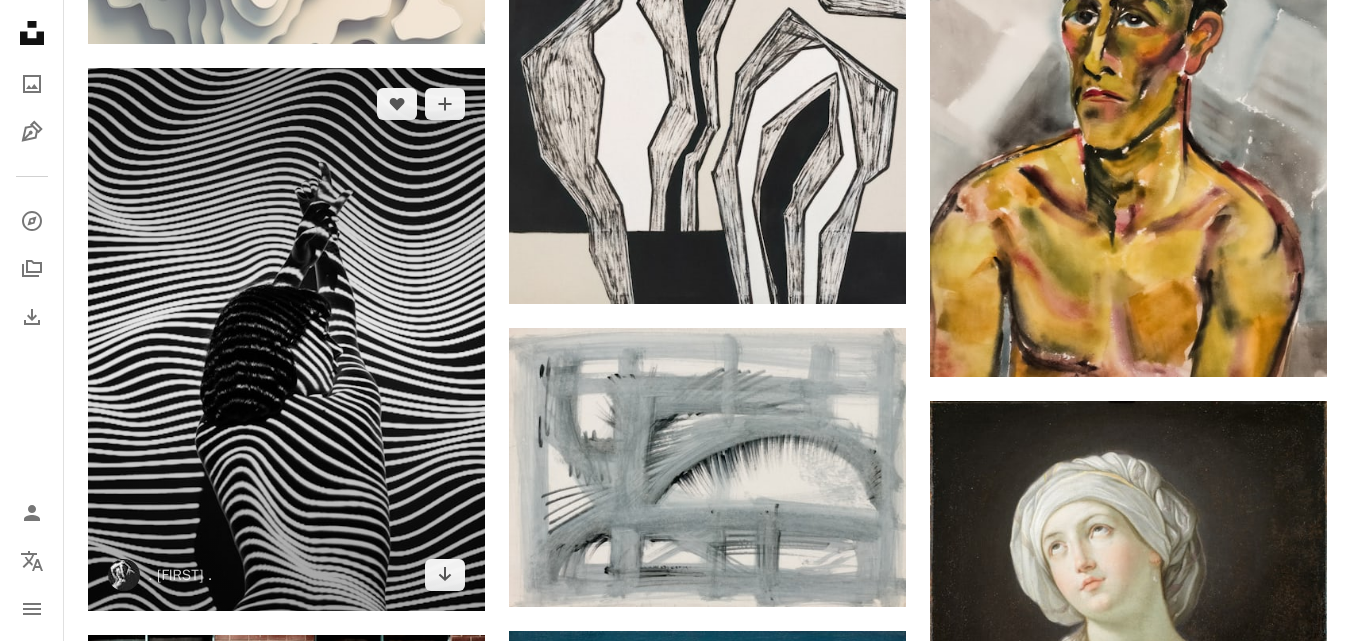 scroll, scrollTop: 25200, scrollLeft: 0, axis: vertical 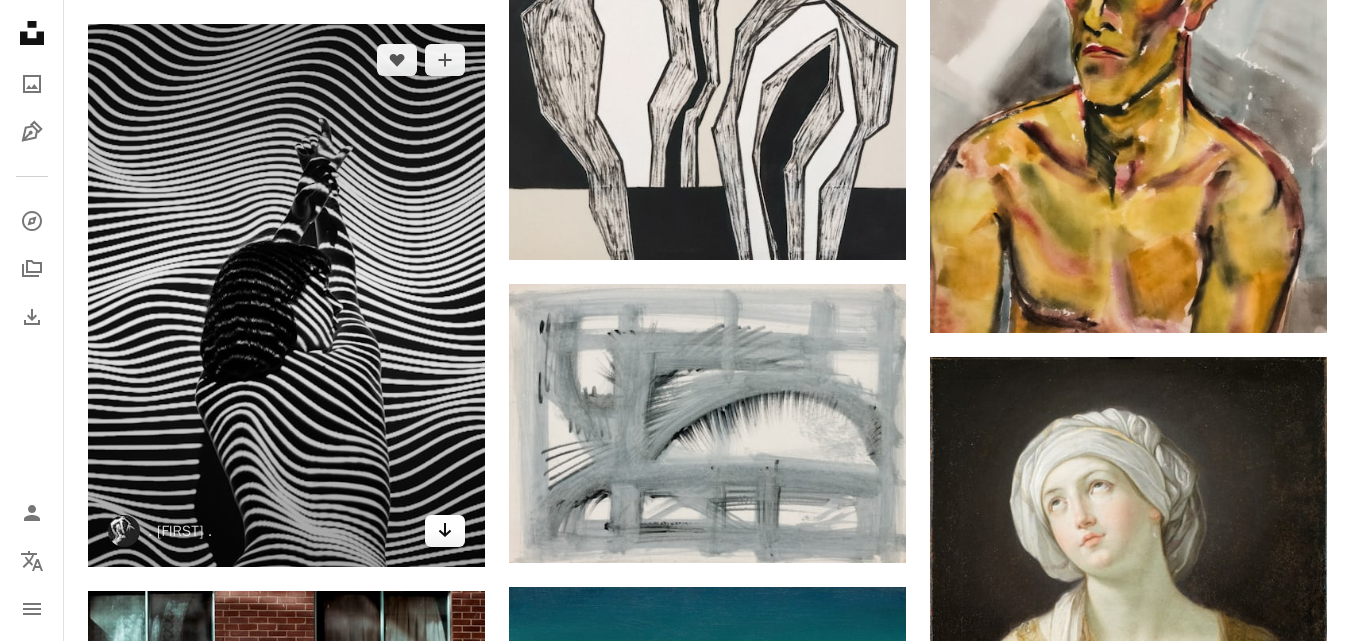 click on "Arrow pointing down" 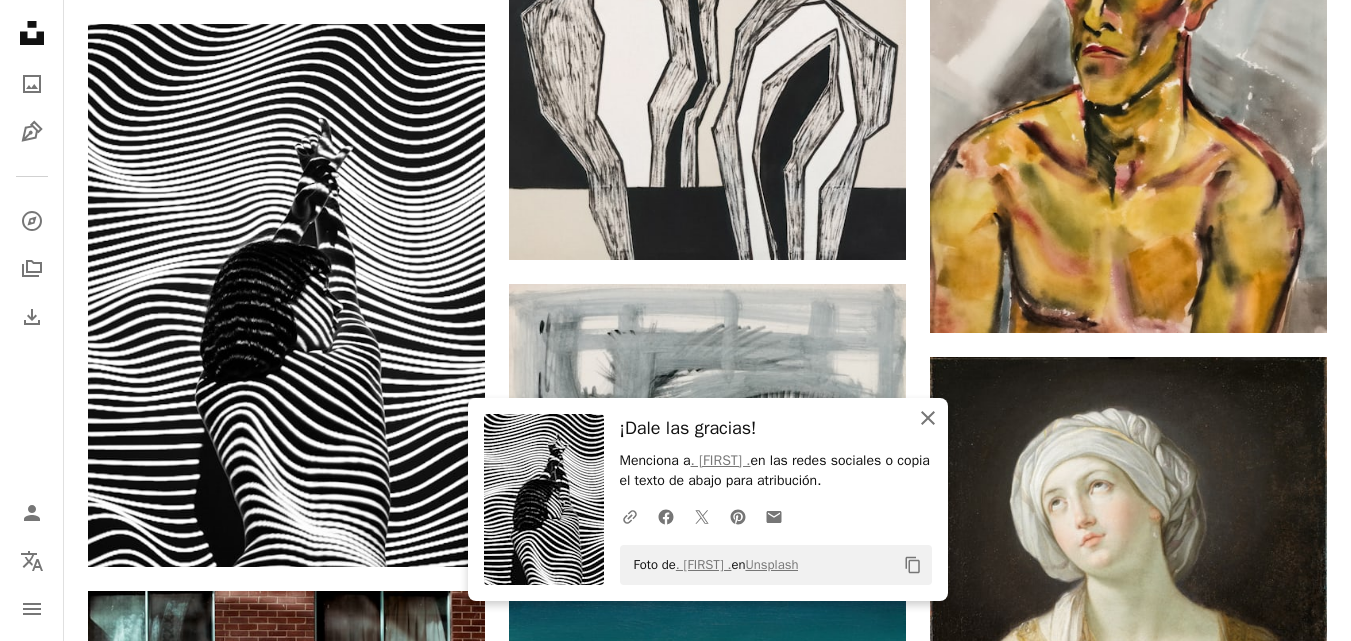 click on "An X shape" 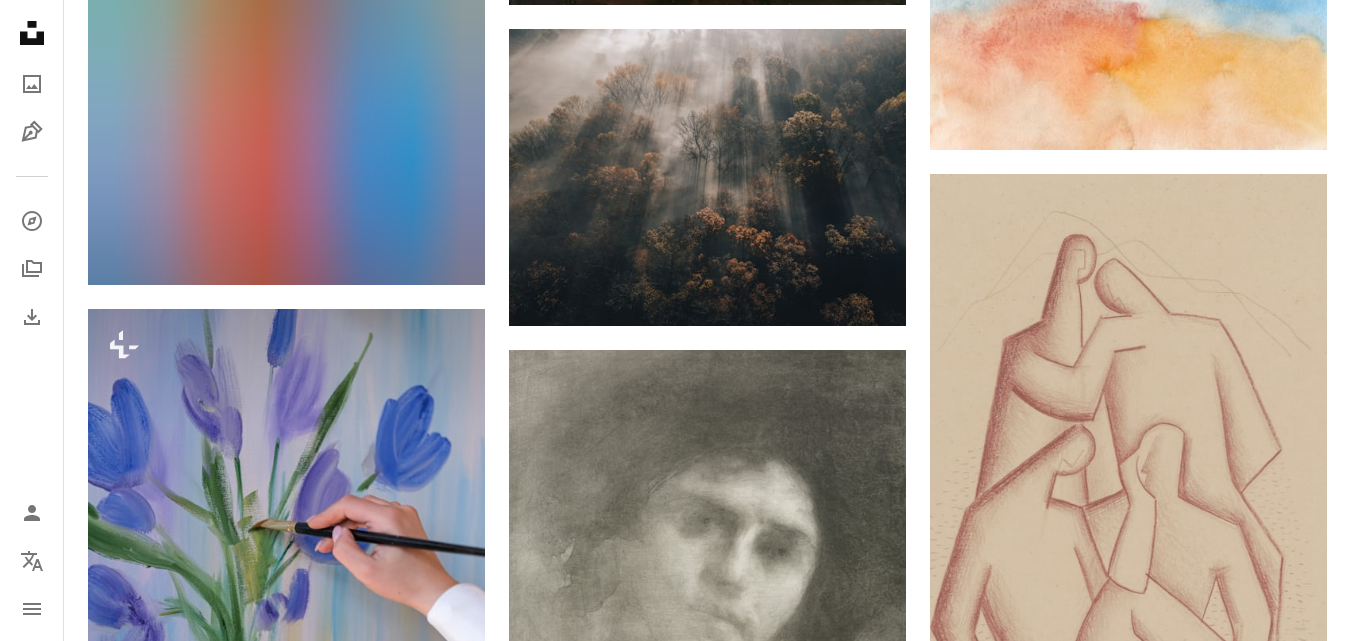 scroll, scrollTop: 27400, scrollLeft: 0, axis: vertical 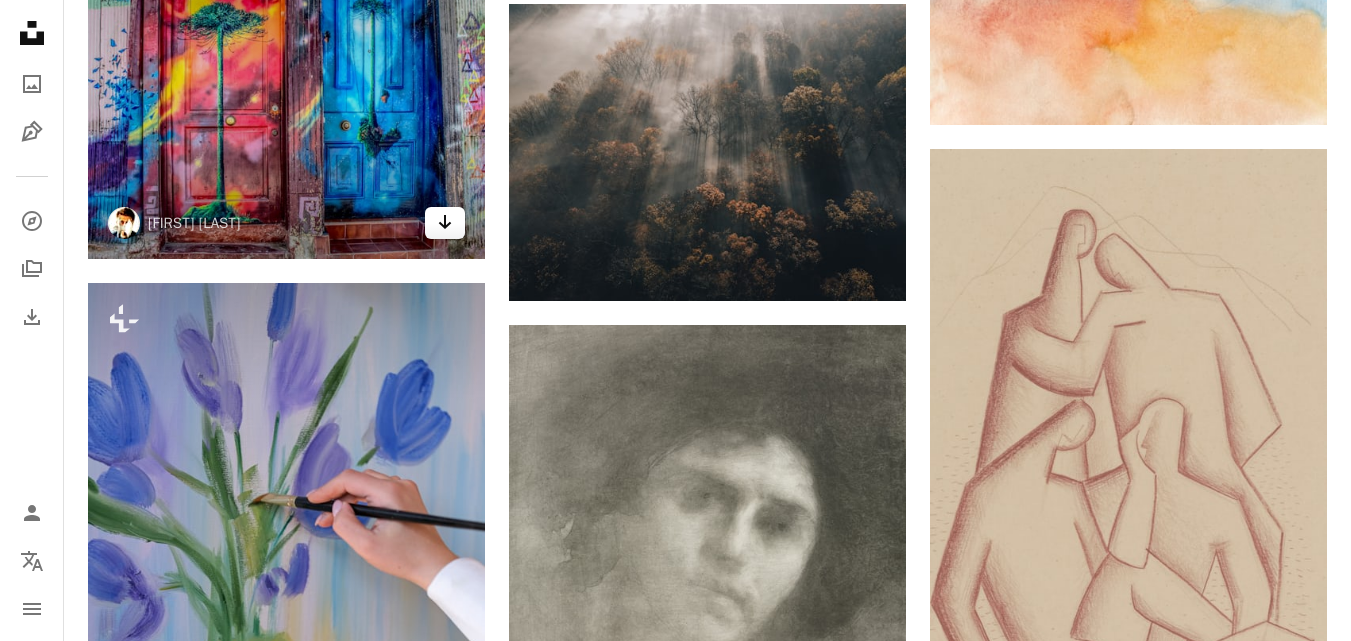 click on "Arrow pointing down" 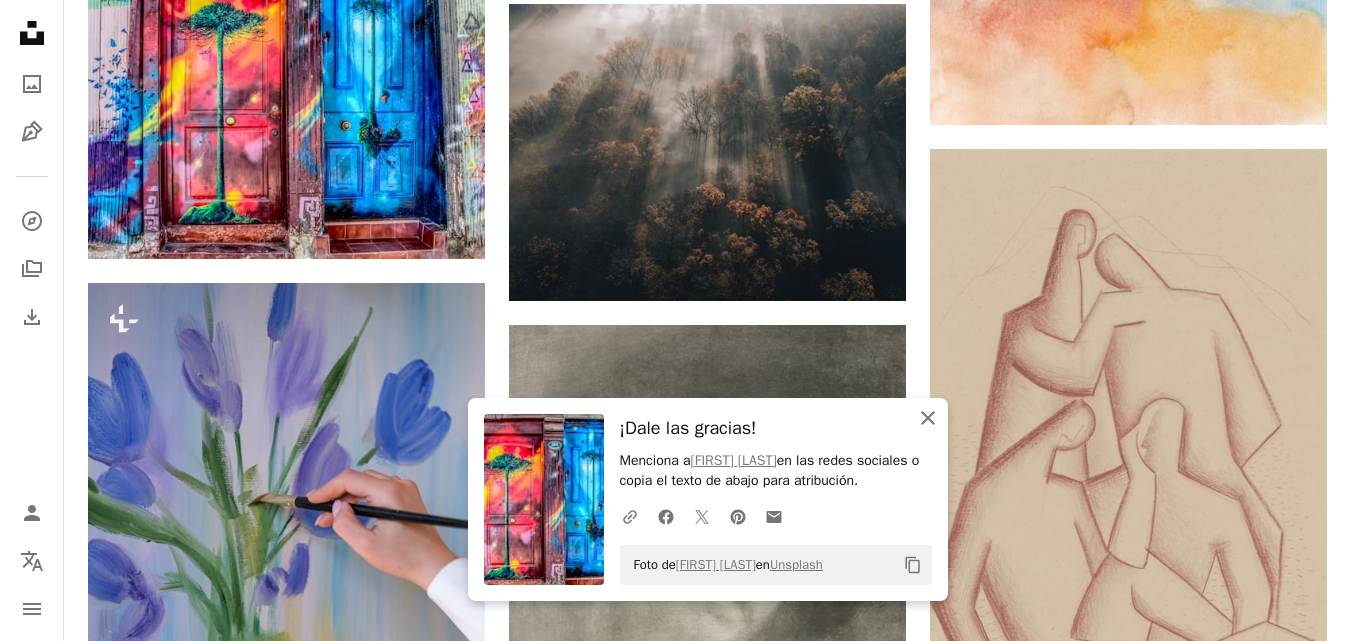 click on "An X shape" 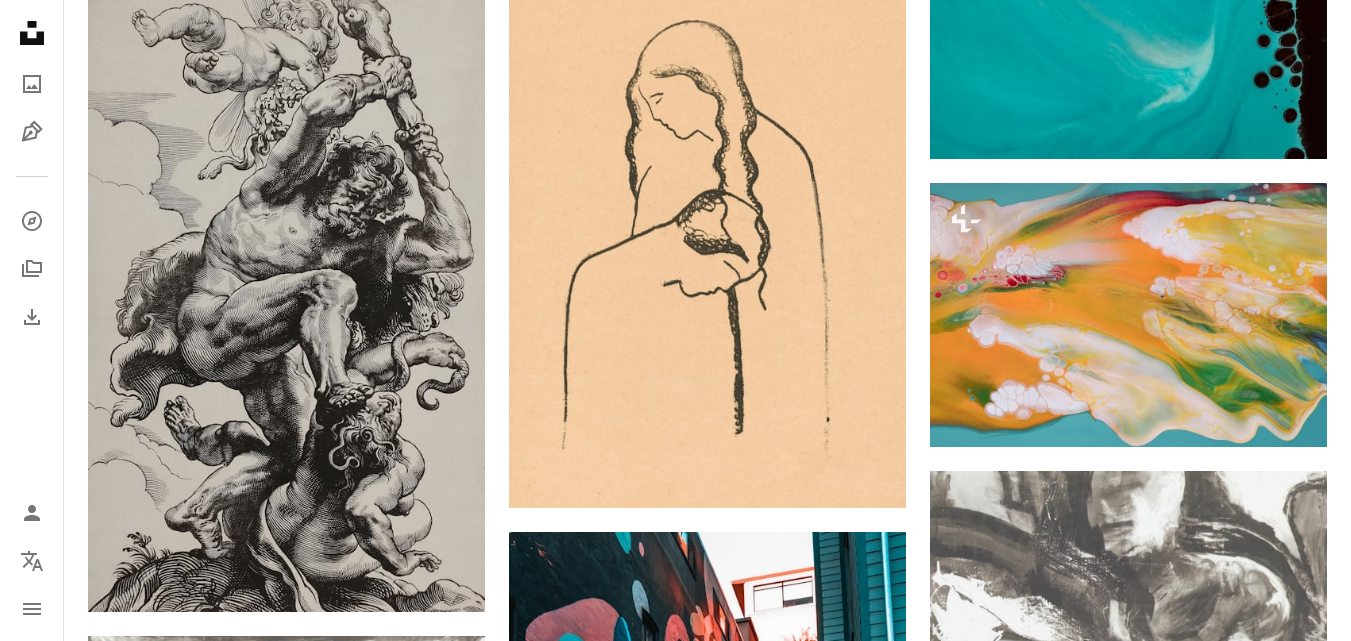 scroll, scrollTop: 31200, scrollLeft: 0, axis: vertical 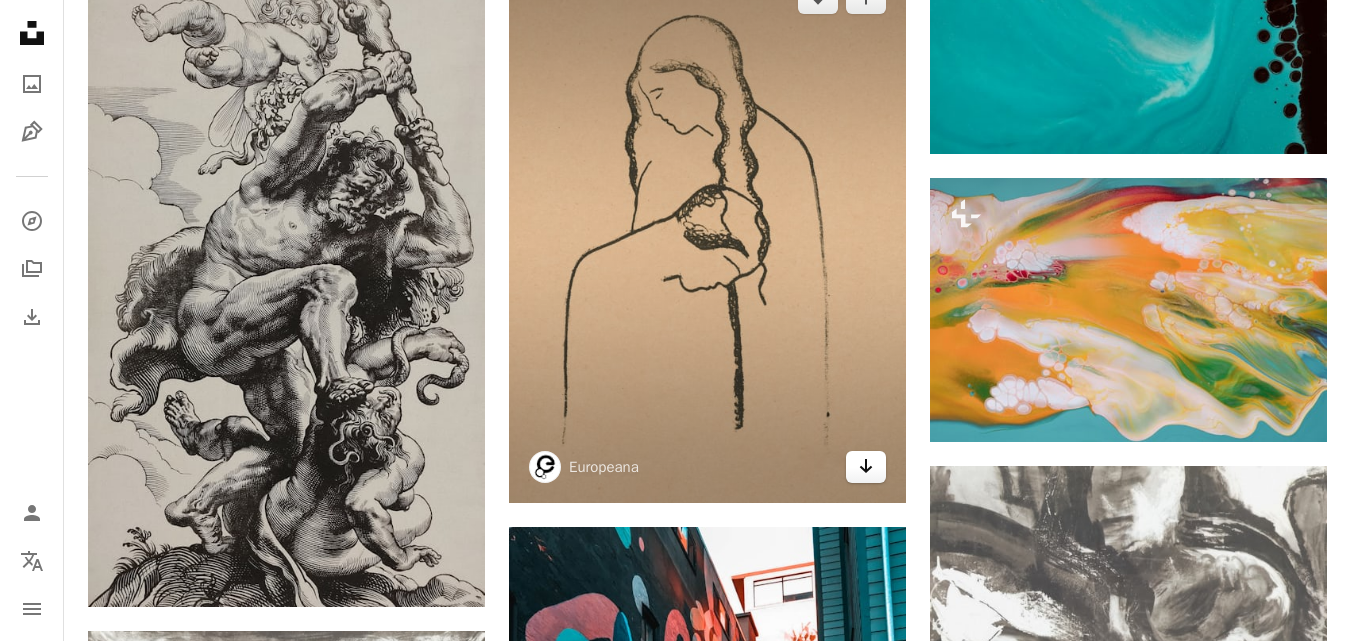click on "Arrow pointing down" at bounding box center [866, 467] 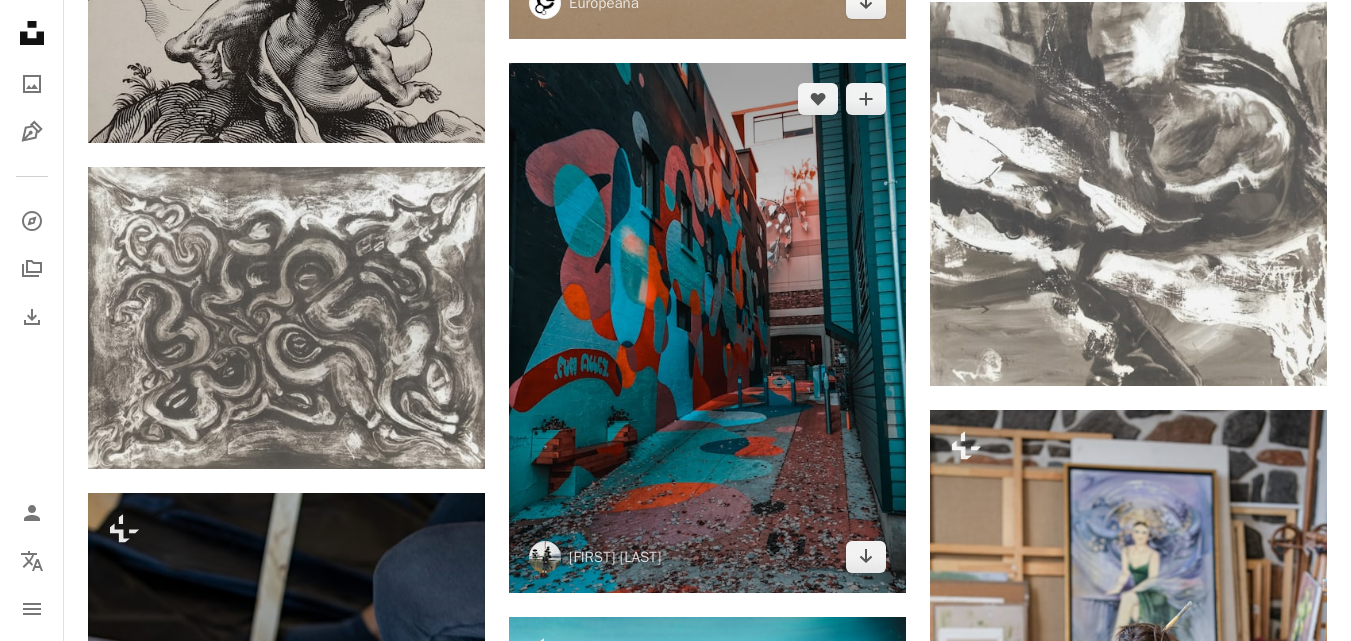 scroll, scrollTop: 31700, scrollLeft: 0, axis: vertical 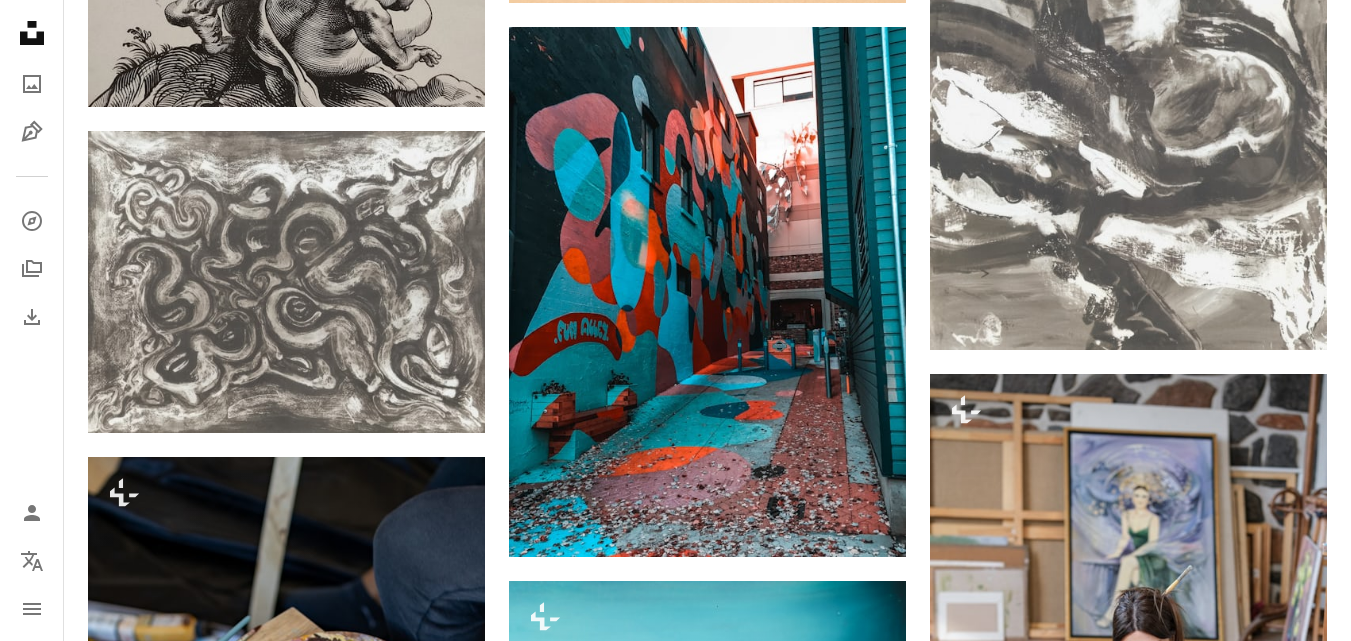 click on "Plus sign for Unsplash+ A heart A plus sign Susan Wilkinson Para  Unsplash+ A lock Descargar A heart A plus sign Birmingham Museums Trust Arrow pointing down A heart A plus sign Geordanna Cordero Arrow pointing down A heart A plus sign Boston Public Library Arrow pointing down A heart A plus sign Alice Donovan Rouse Disponible para contratación A checkmark inside of a circle Arrow pointing down A heart A plus sign Dan Farrell Disponible para contratación A checkmark inside of a circle Arrow pointing down A heart A plus sign Jené Stephaniuk Arrow pointing down Plus sign for Unsplash+ A heart A plus sign Getty Images Para  Unsplash+ A lock Descargar A heart A plus sign russn_fckr Arrow pointing down Plus sign for Unsplash+ A heart A plus sign Giulia Squillace Para  Unsplash+ A lock Descargar –– ––– –––  –– ––– –  ––– –––  ––––  –   – –– –––  – – ––– –– –– –––– –– The best in on-brand content creation Learn More Para" at bounding box center [707, -13744] 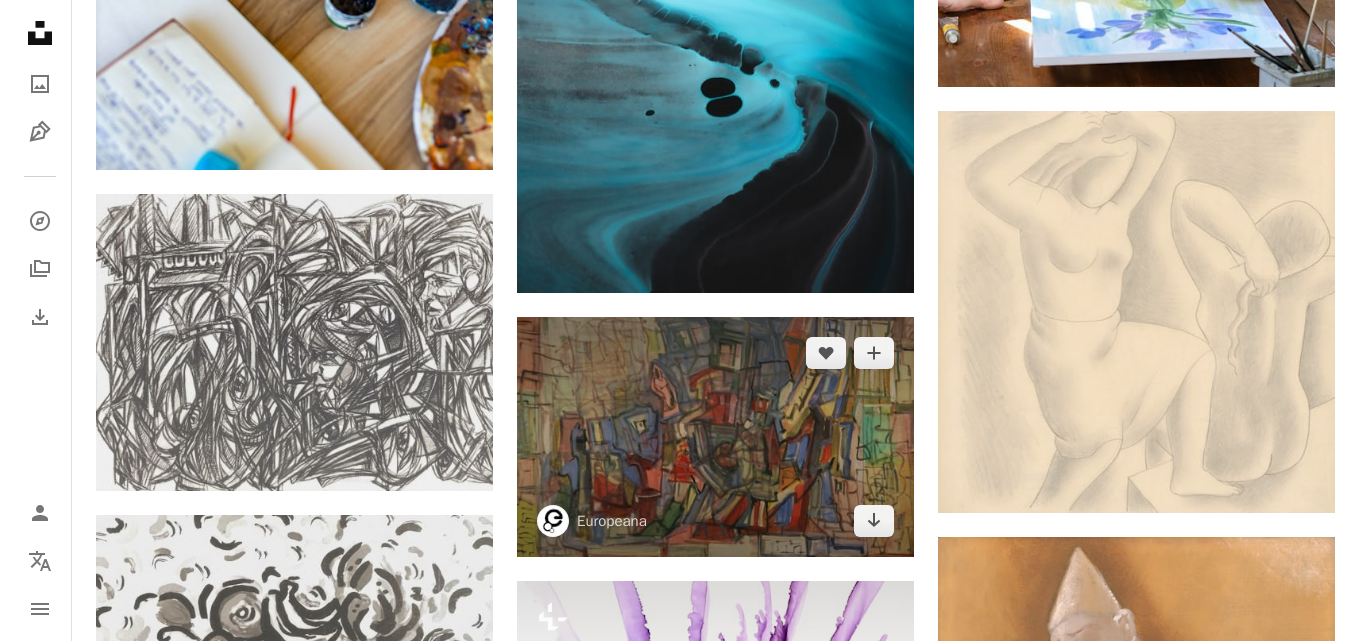scroll, scrollTop: 32700, scrollLeft: 0, axis: vertical 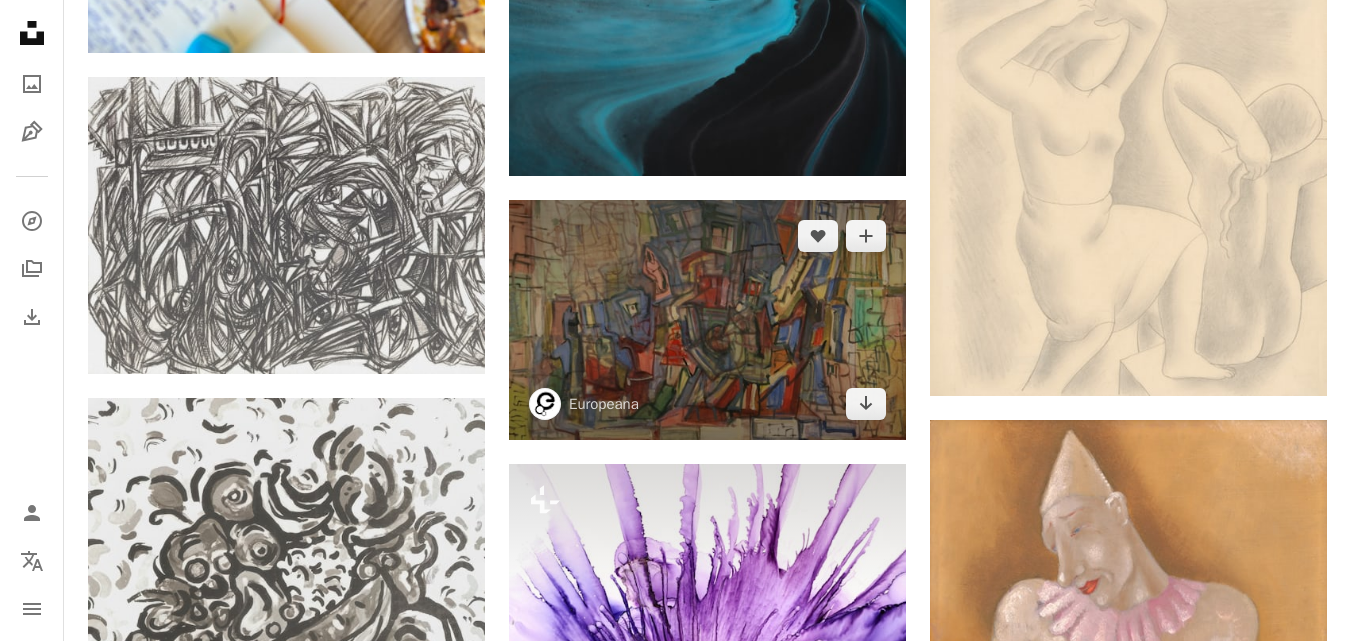 click at bounding box center (707, 320) 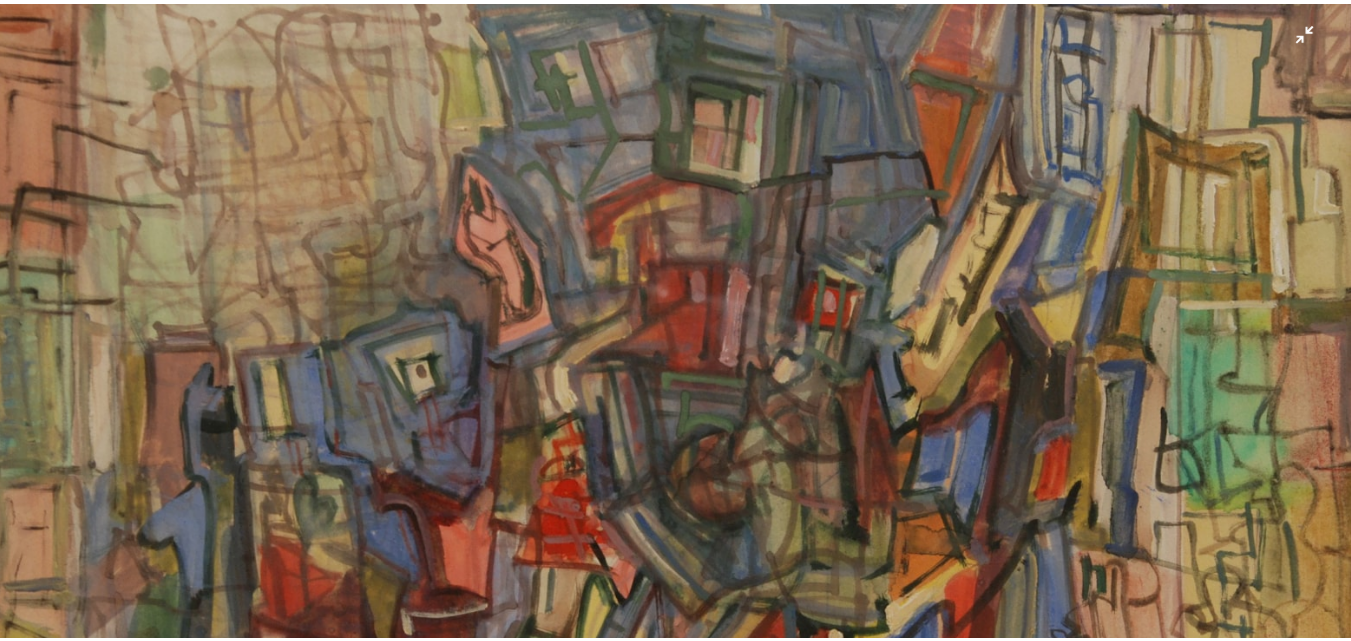 scroll, scrollTop: 84, scrollLeft: 0, axis: vertical 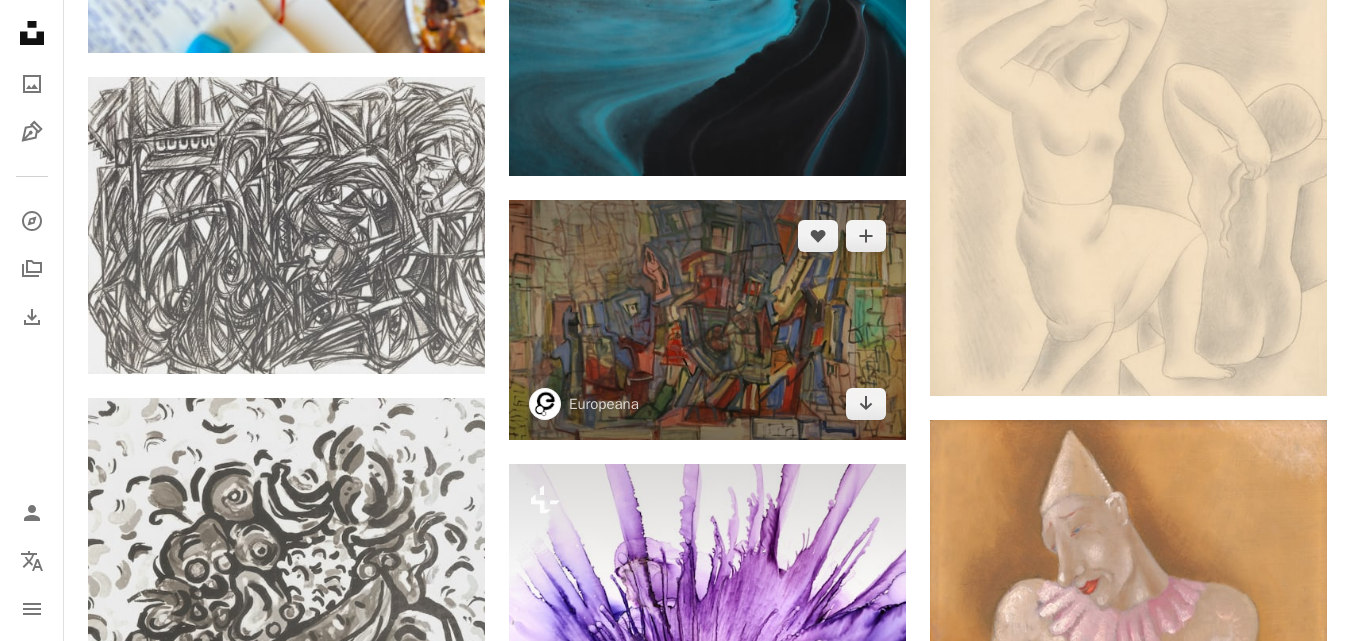 click at bounding box center [707, 320] 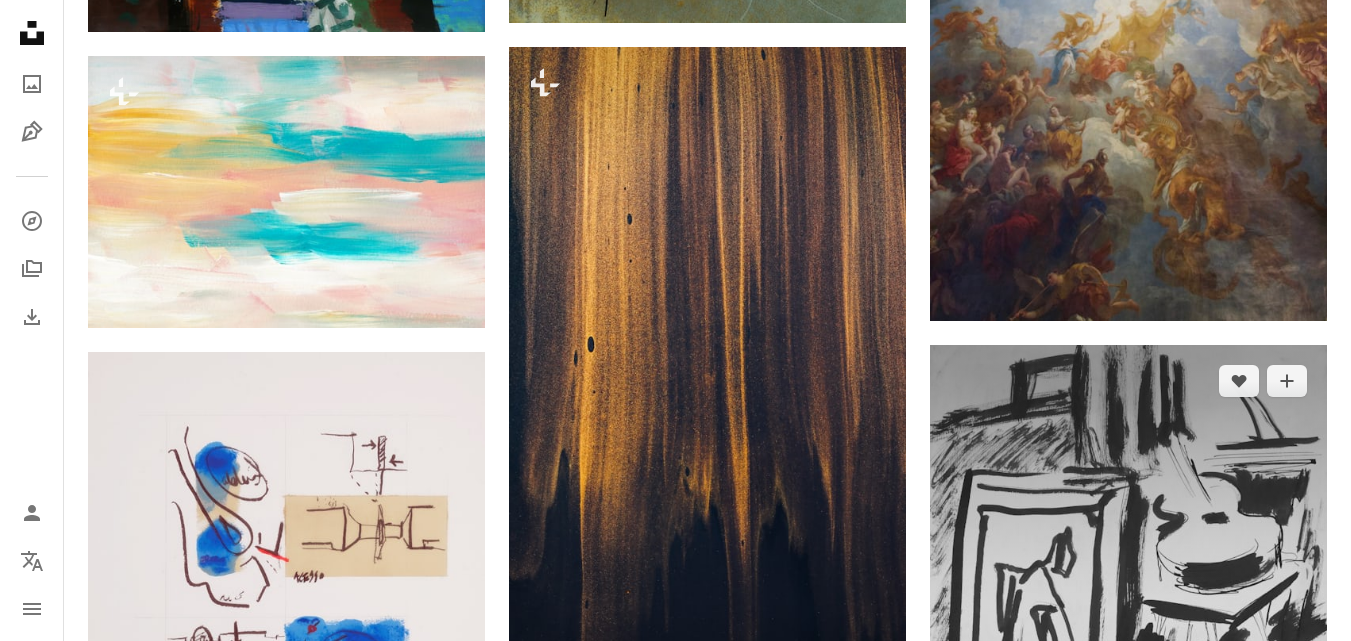 scroll, scrollTop: 36300, scrollLeft: 0, axis: vertical 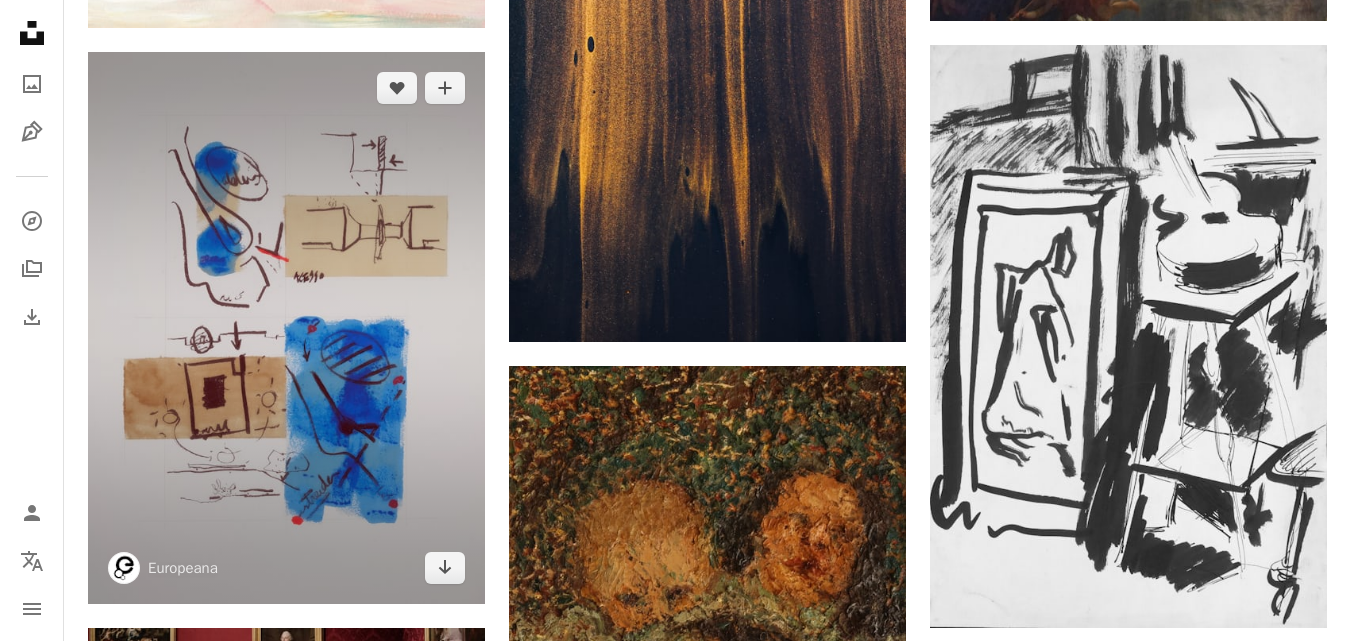 click at bounding box center (286, 327) 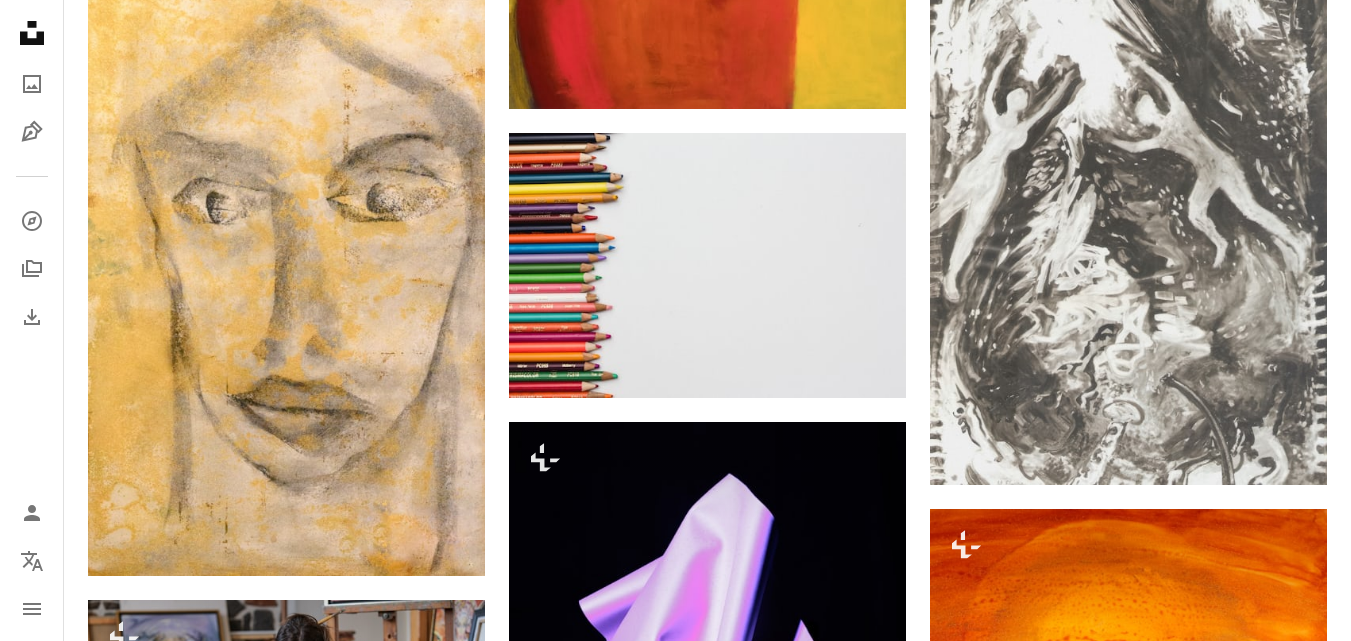 scroll, scrollTop: 38100, scrollLeft: 0, axis: vertical 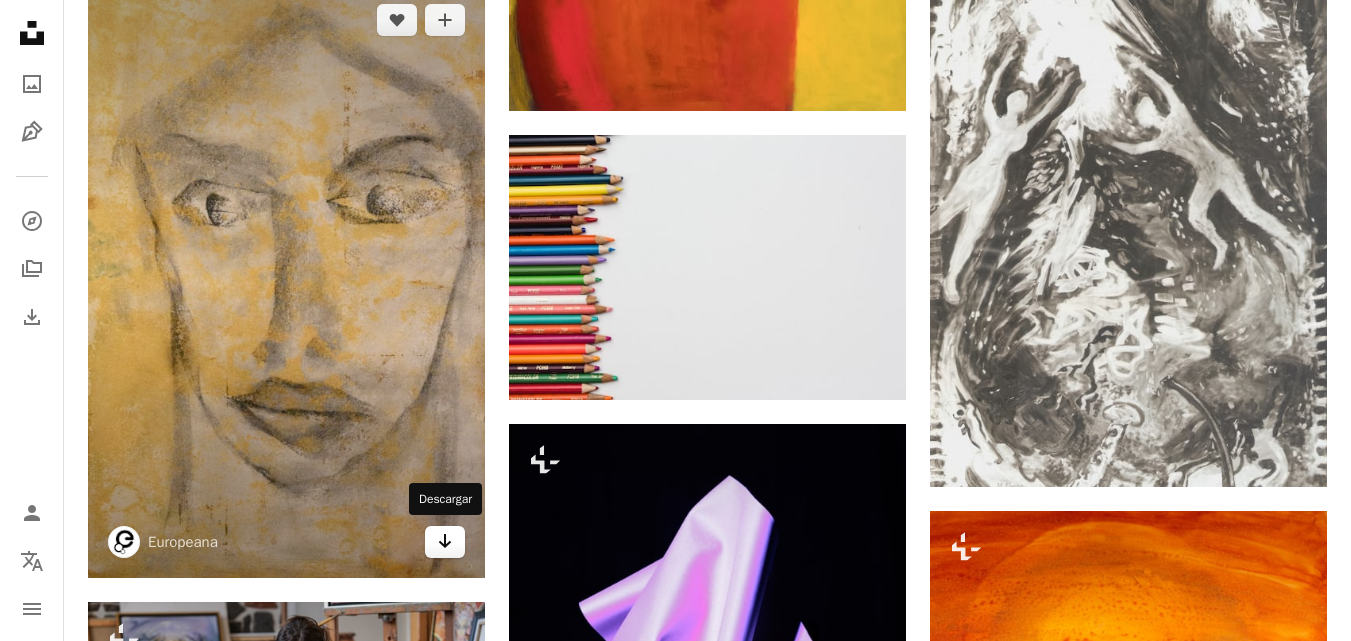 click on "Arrow pointing down" 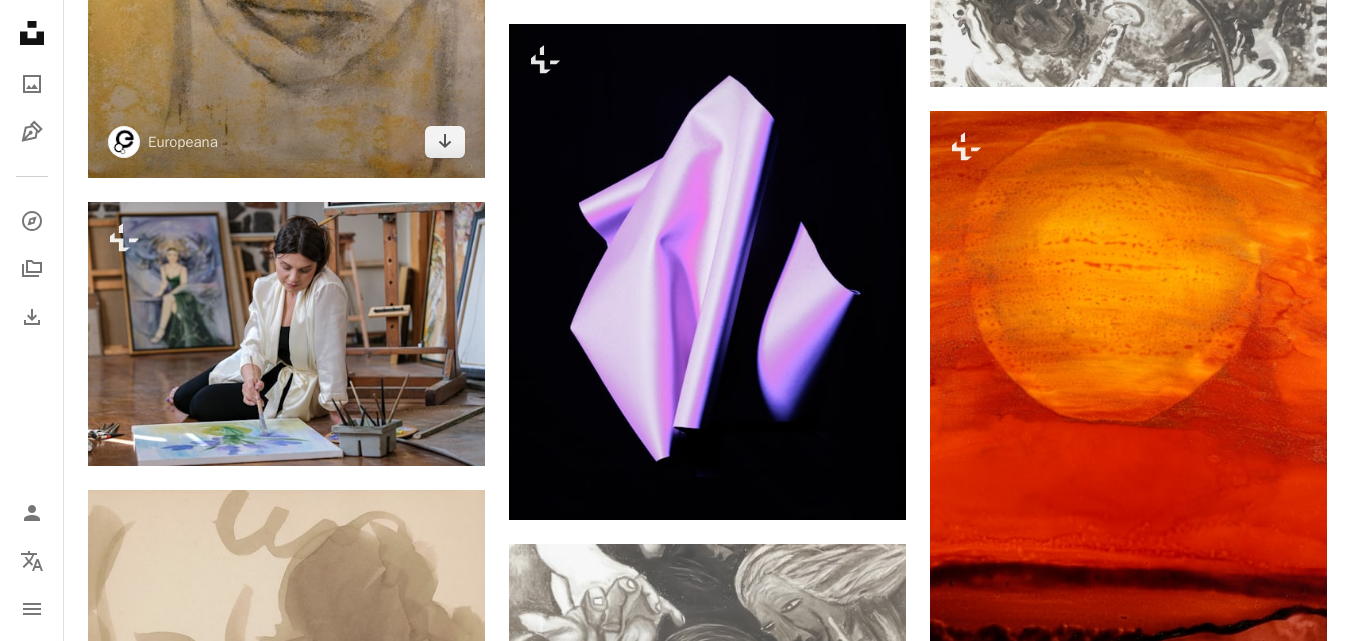 scroll, scrollTop: 39000, scrollLeft: 0, axis: vertical 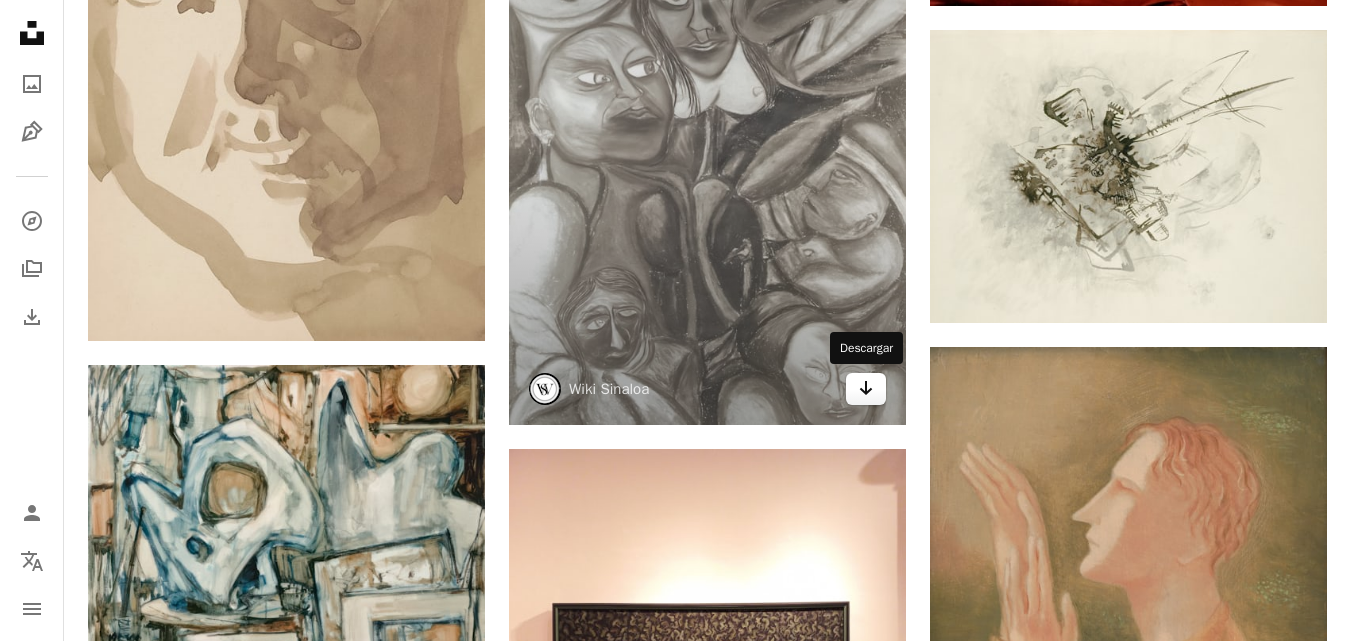 click on "Arrow pointing down" 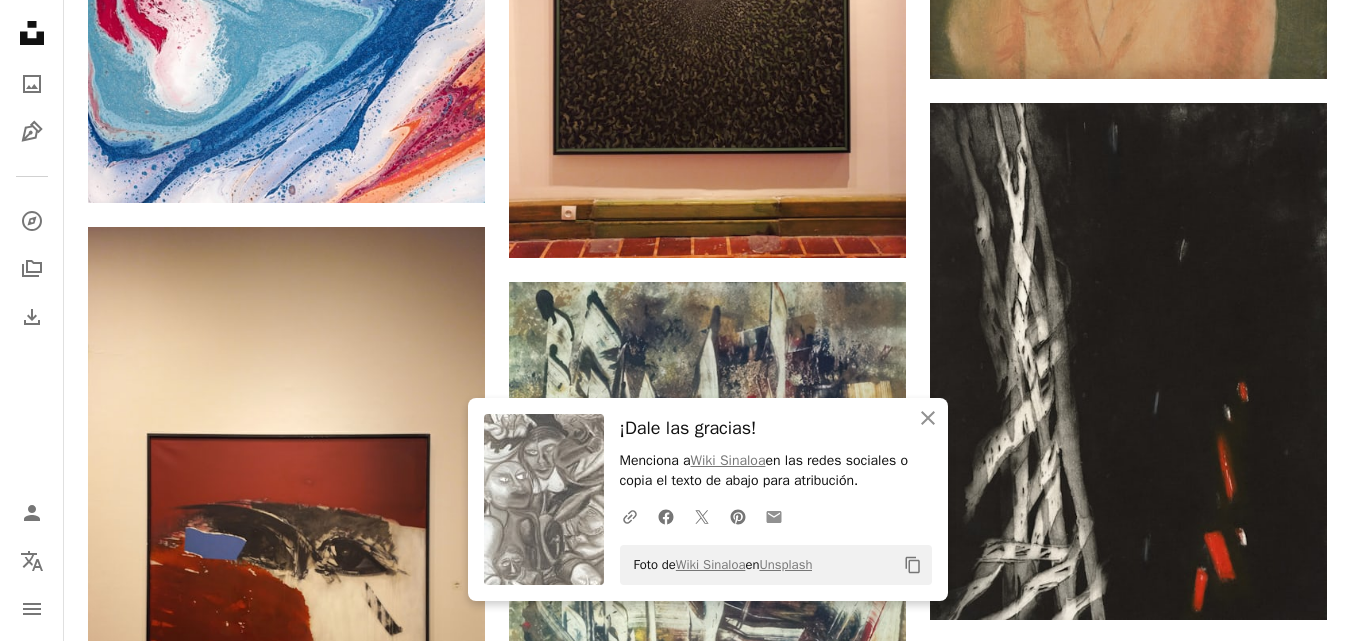 scroll, scrollTop: 40100, scrollLeft: 0, axis: vertical 